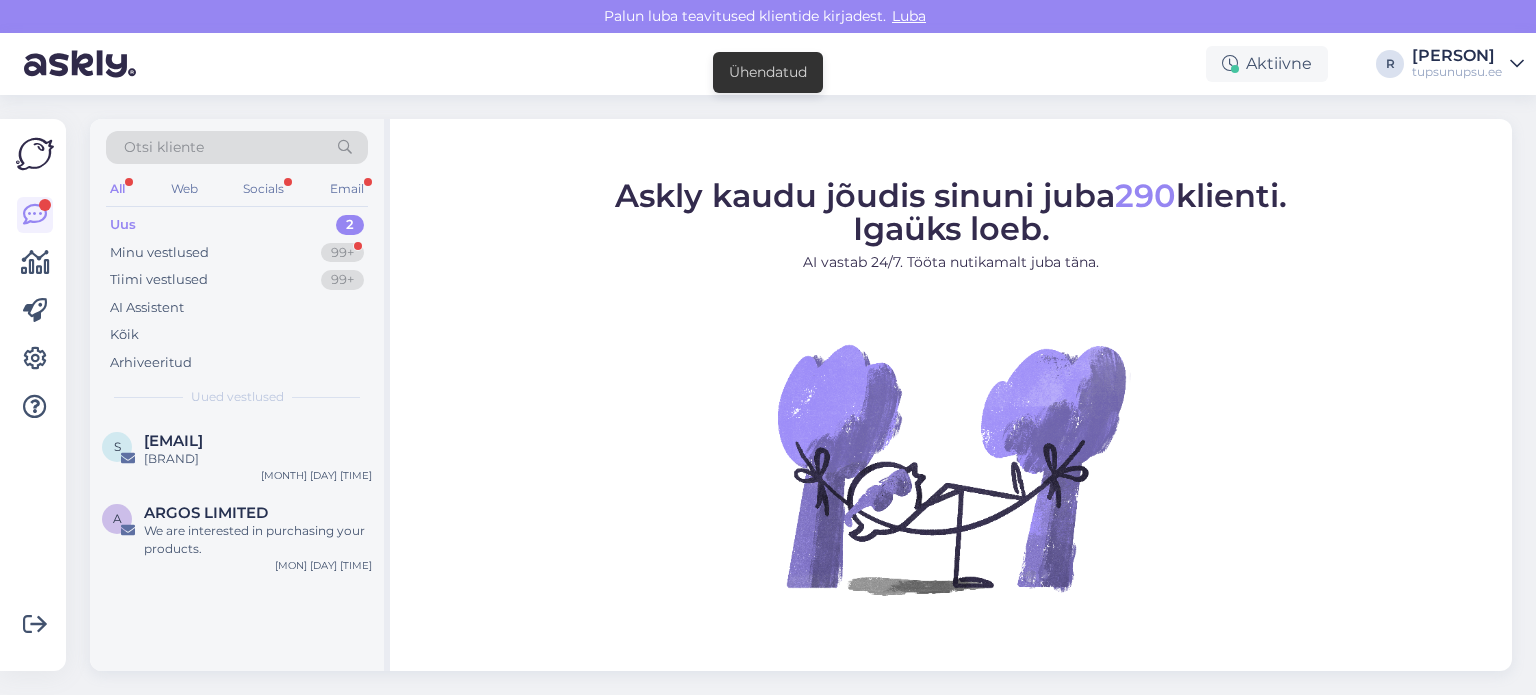 scroll, scrollTop: 0, scrollLeft: 0, axis: both 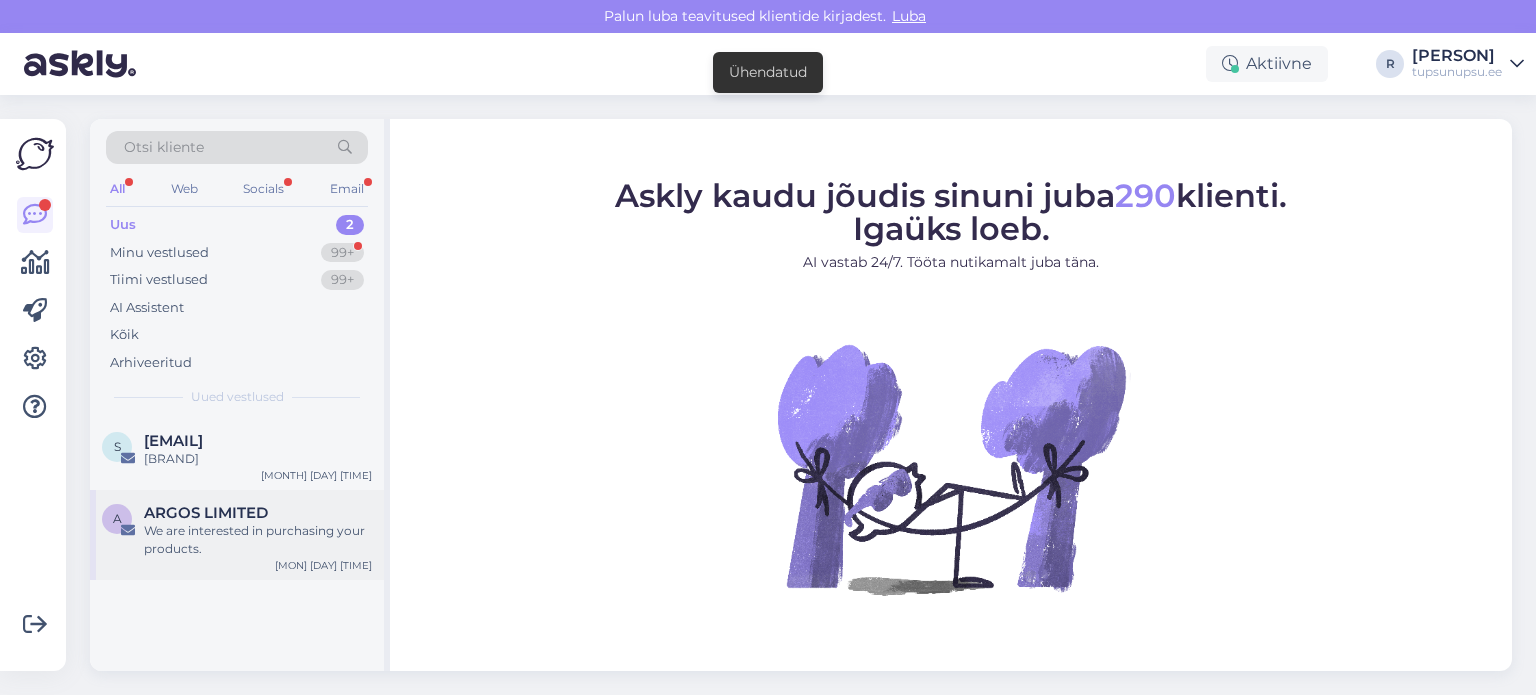 click on "We are interested in purchasing your products." at bounding box center [258, 540] 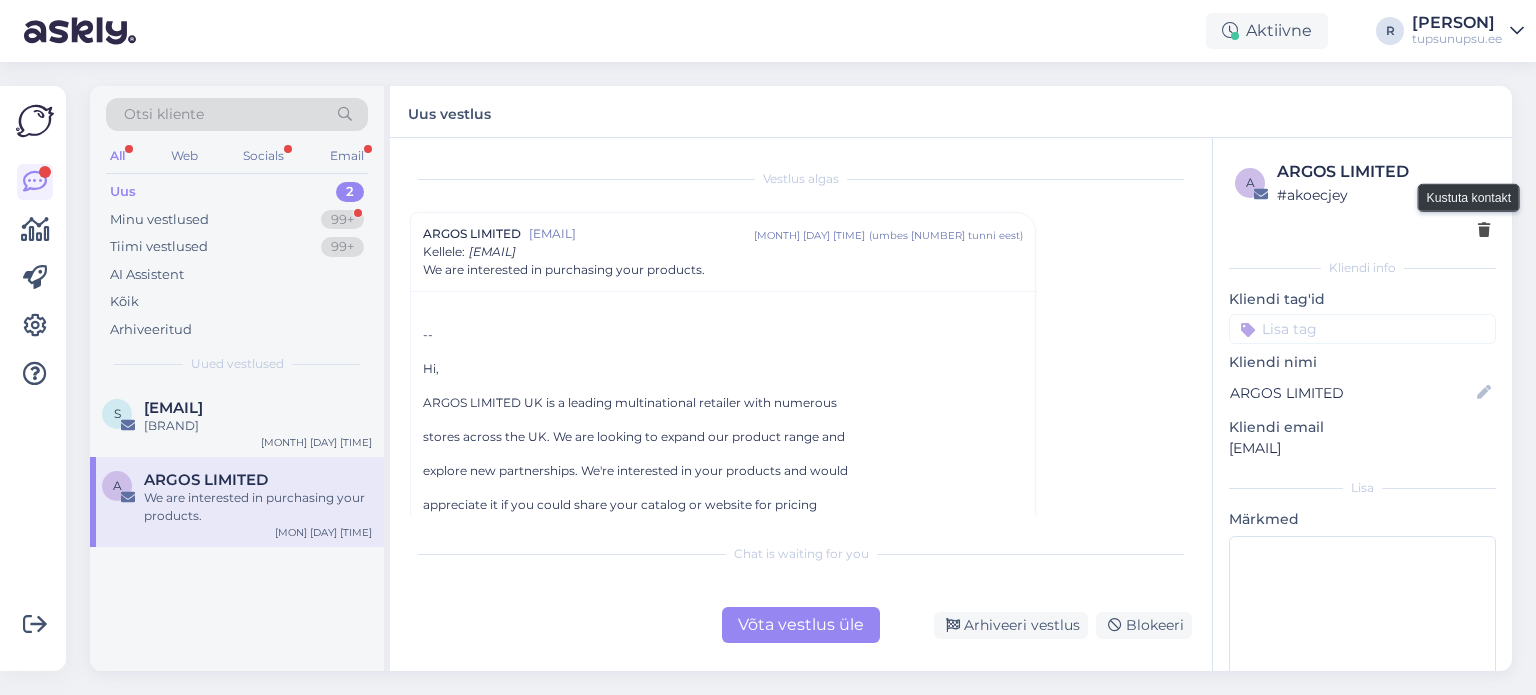click at bounding box center [1484, 231] 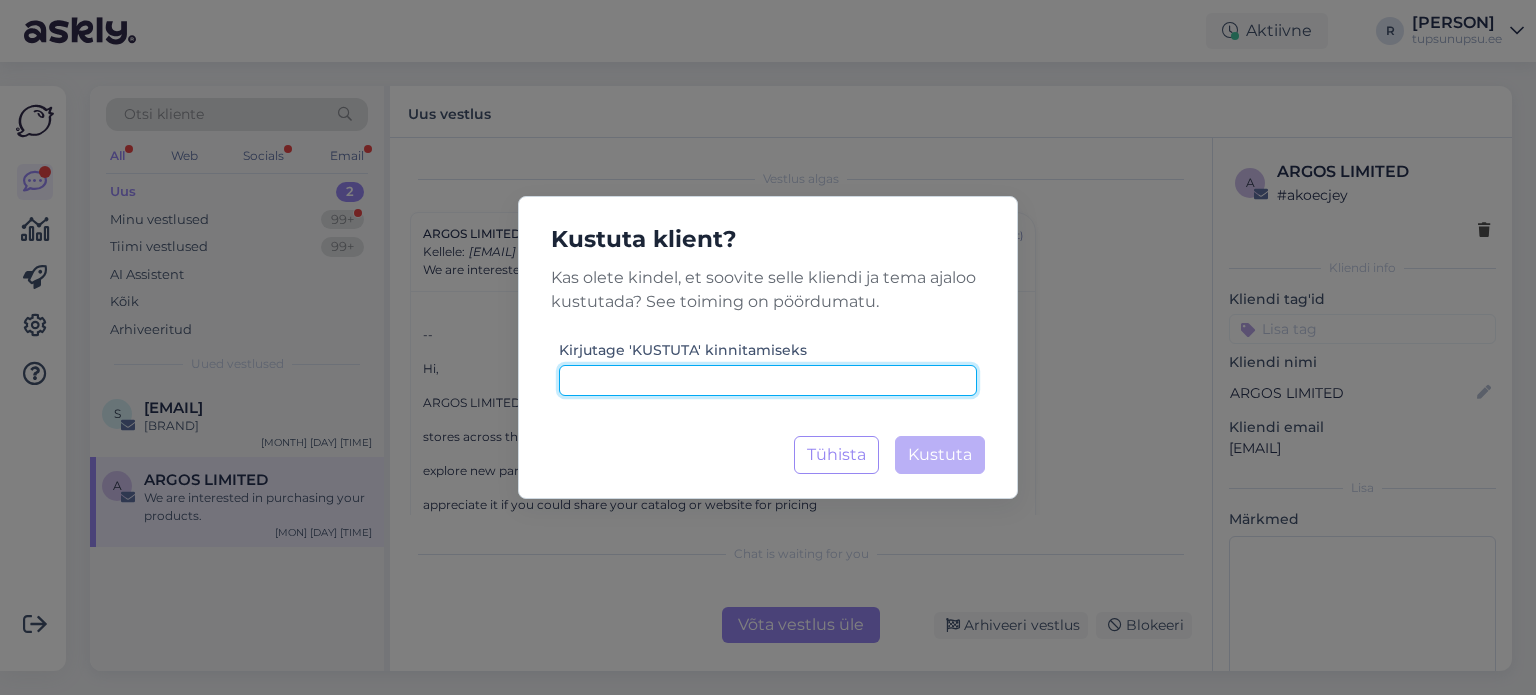 click at bounding box center [768, 380] 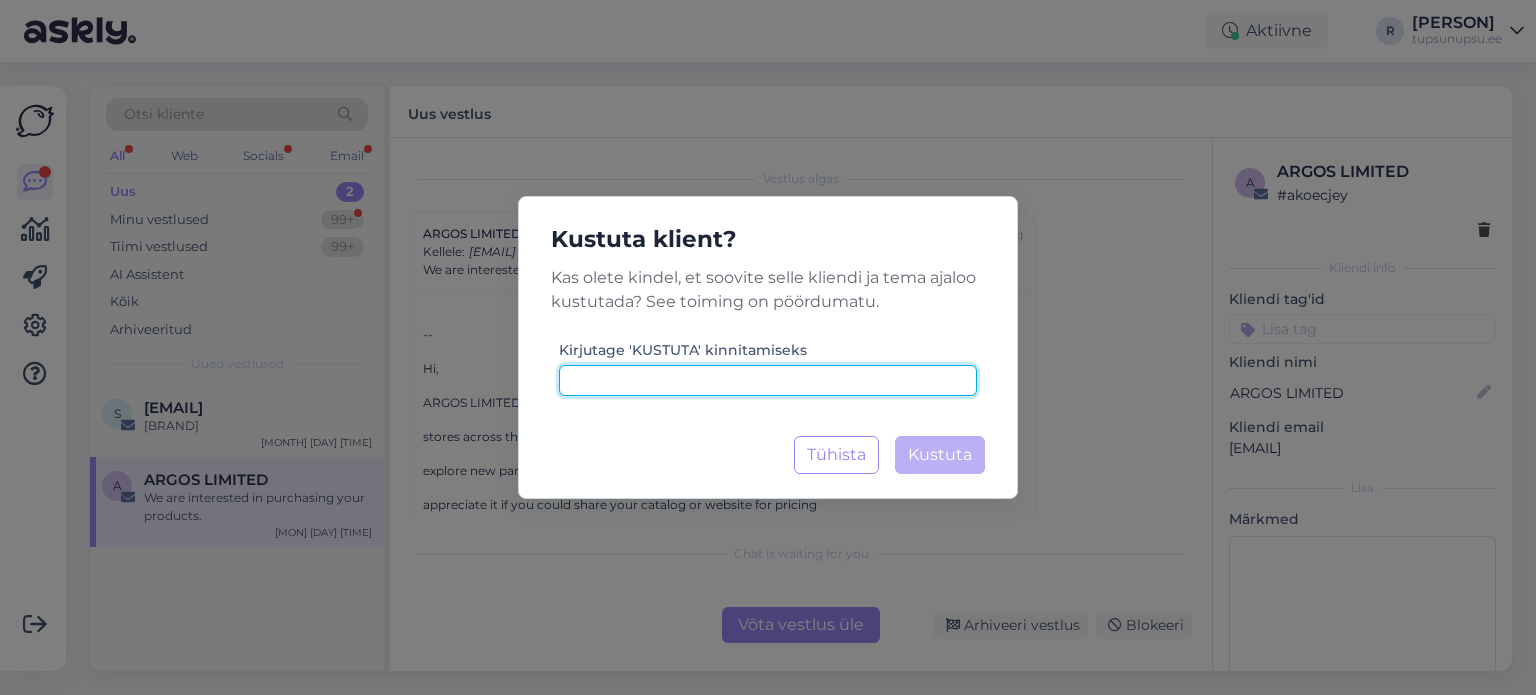 click at bounding box center [768, 380] 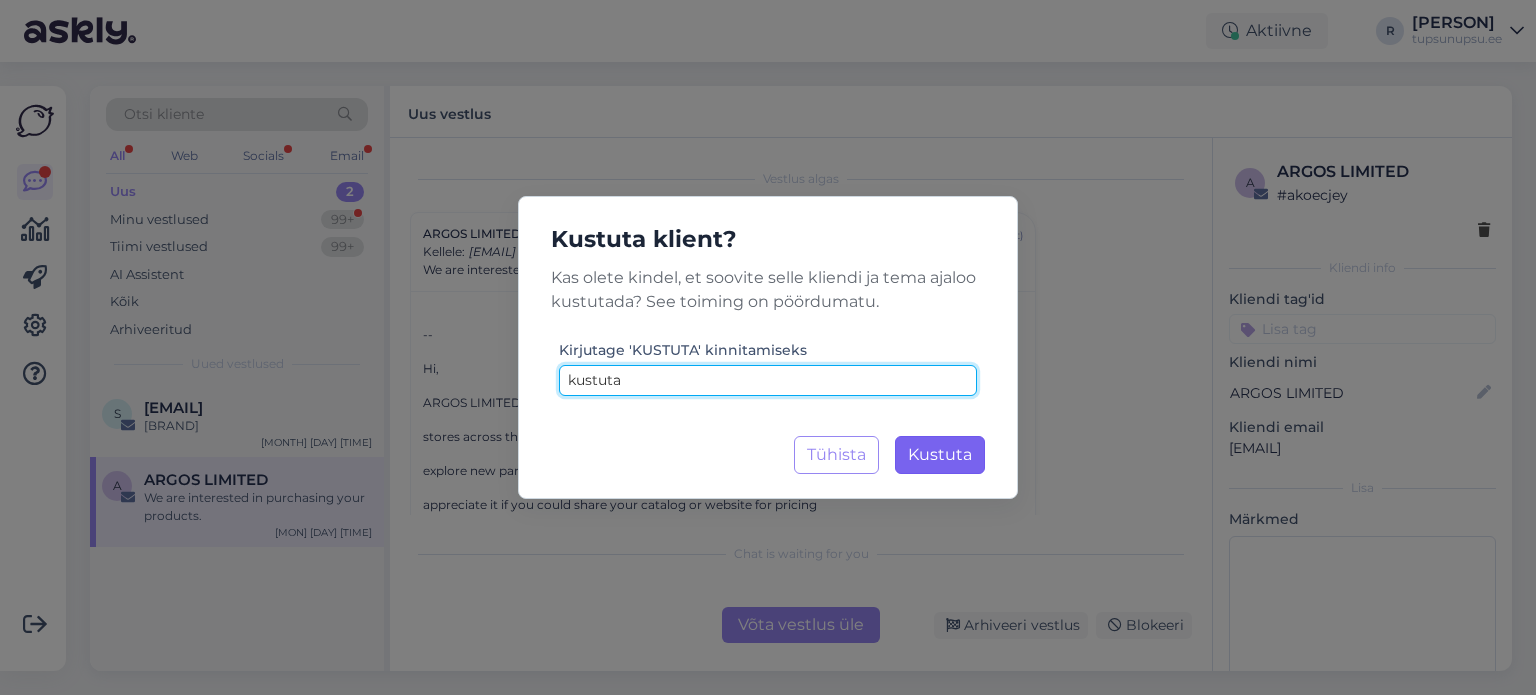 type on "kustuta" 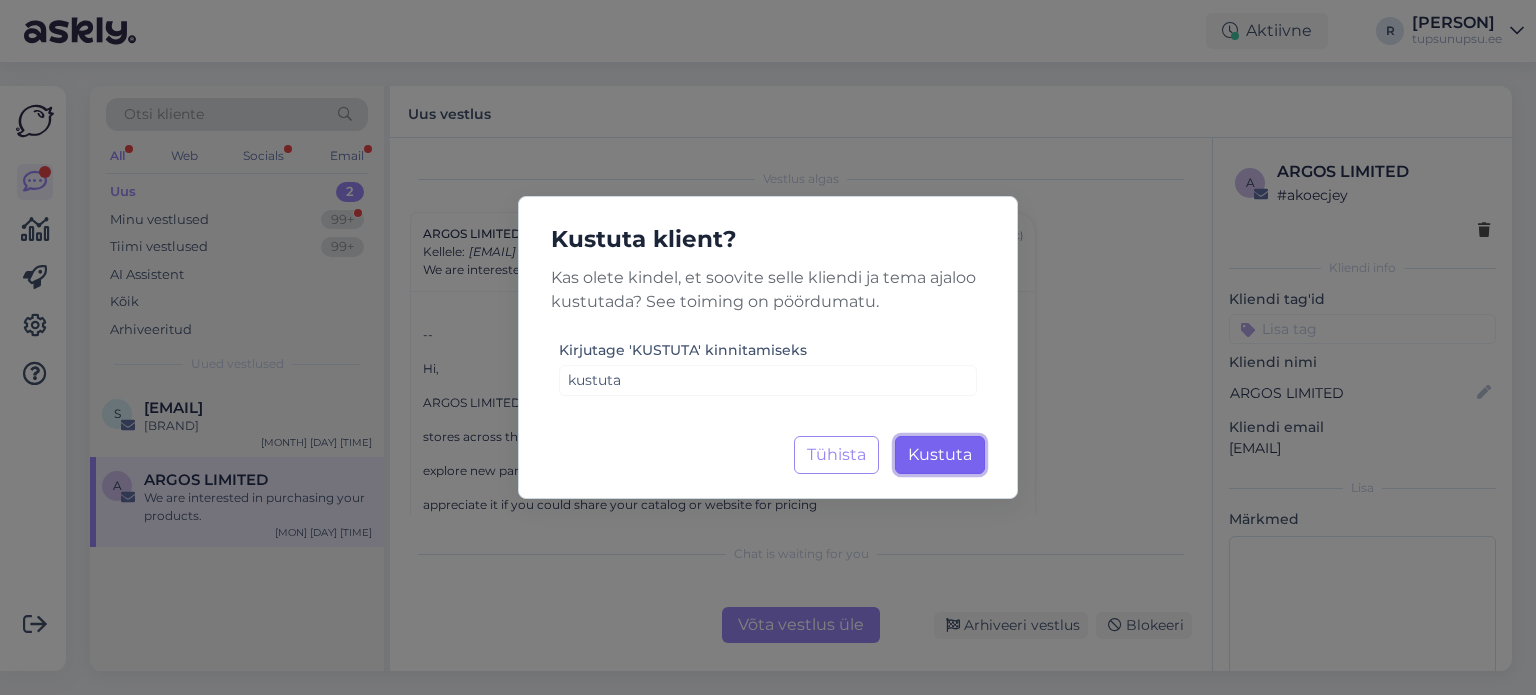 click on "Kustuta" at bounding box center (940, 454) 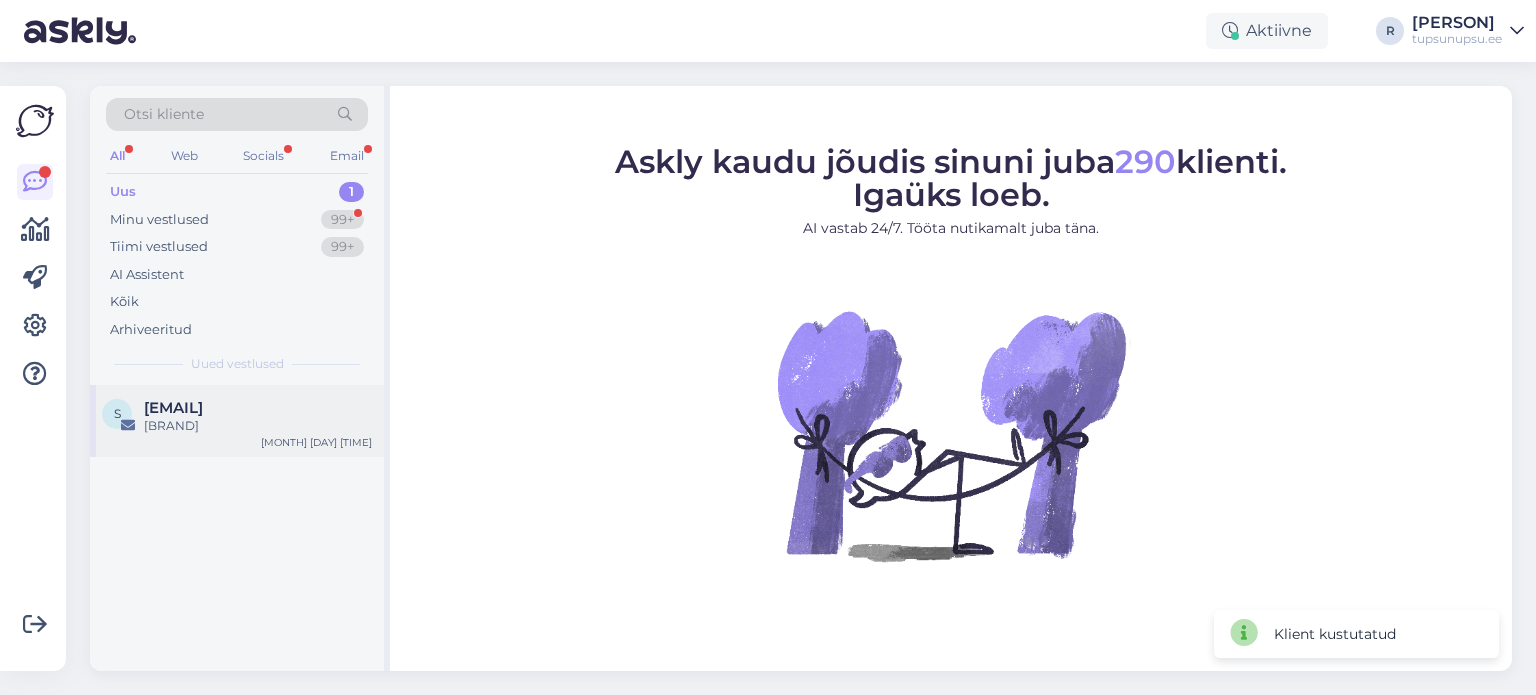 click on "[EMAIL]" at bounding box center (173, 408) 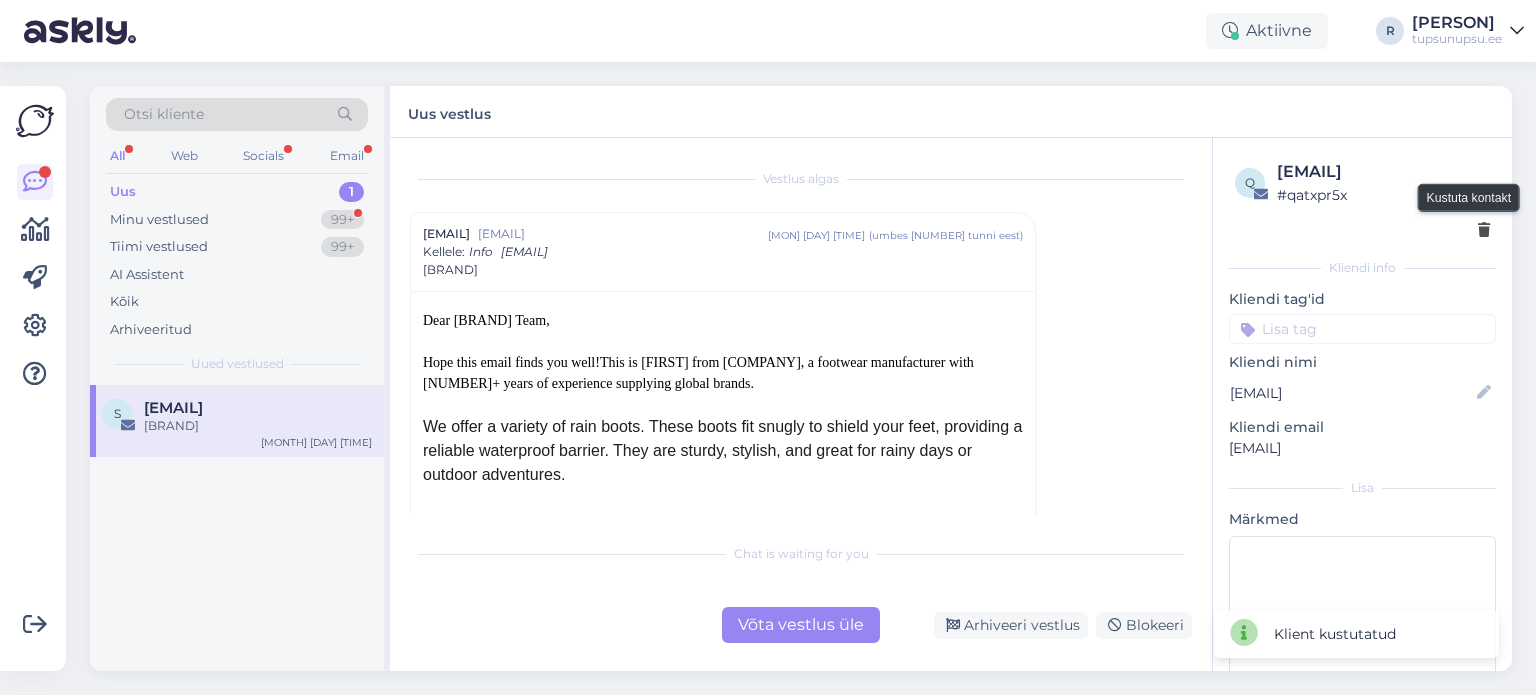 click at bounding box center [1484, 231] 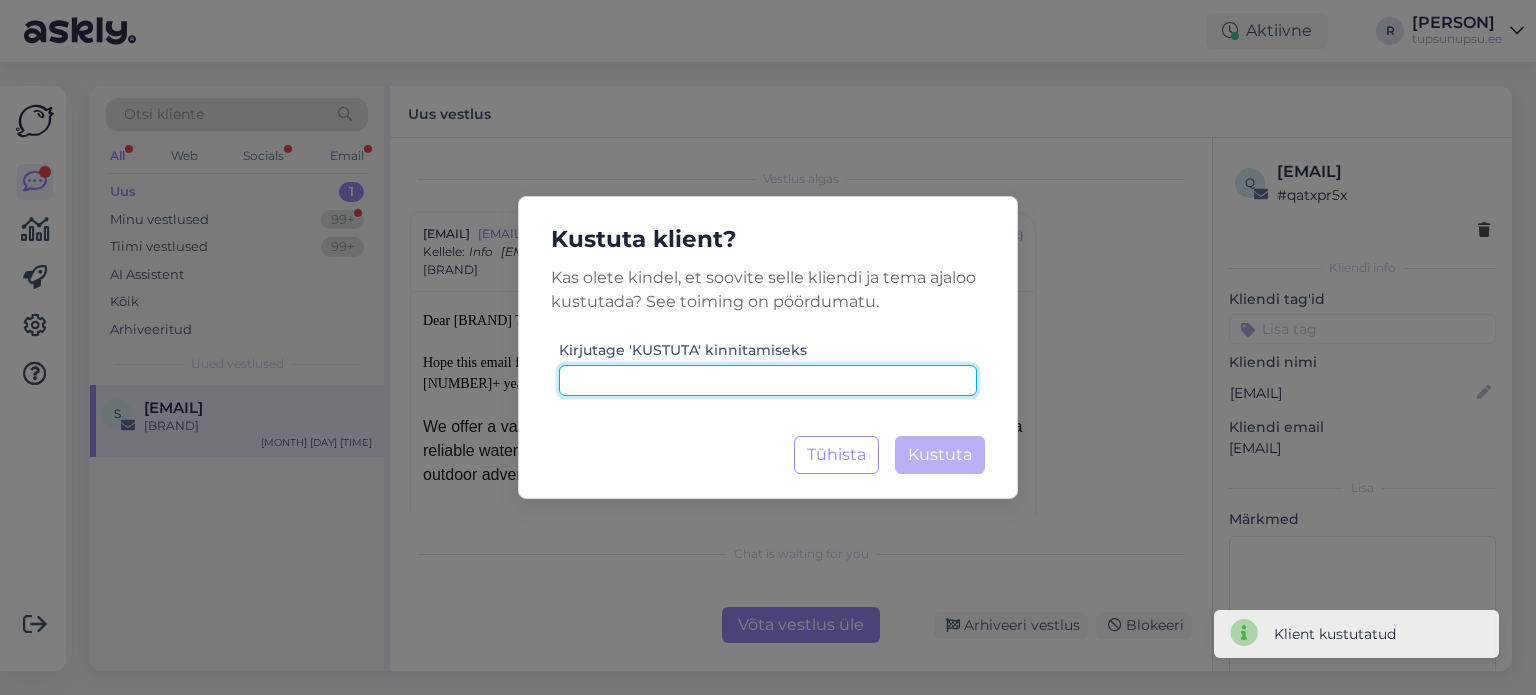 click at bounding box center [768, 380] 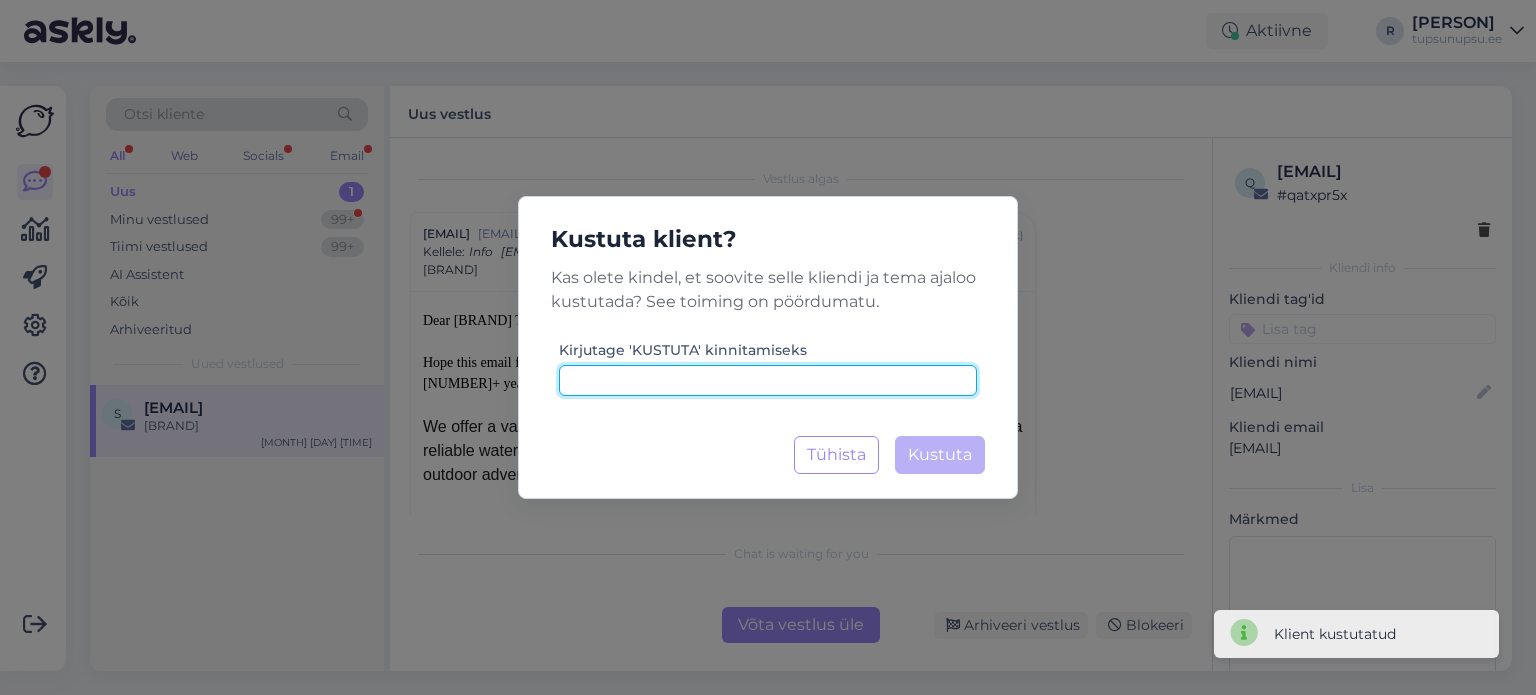 paste on "kustuta" 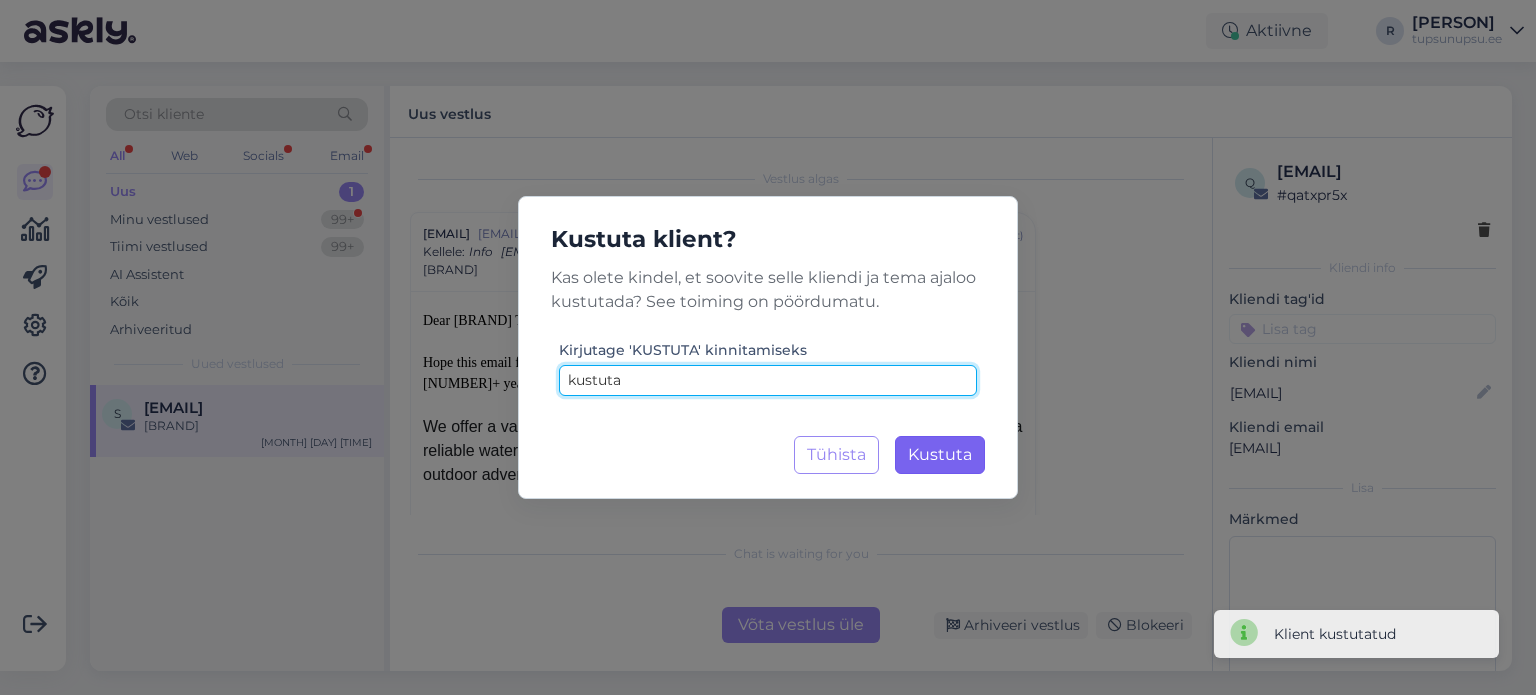 type on "kustuta" 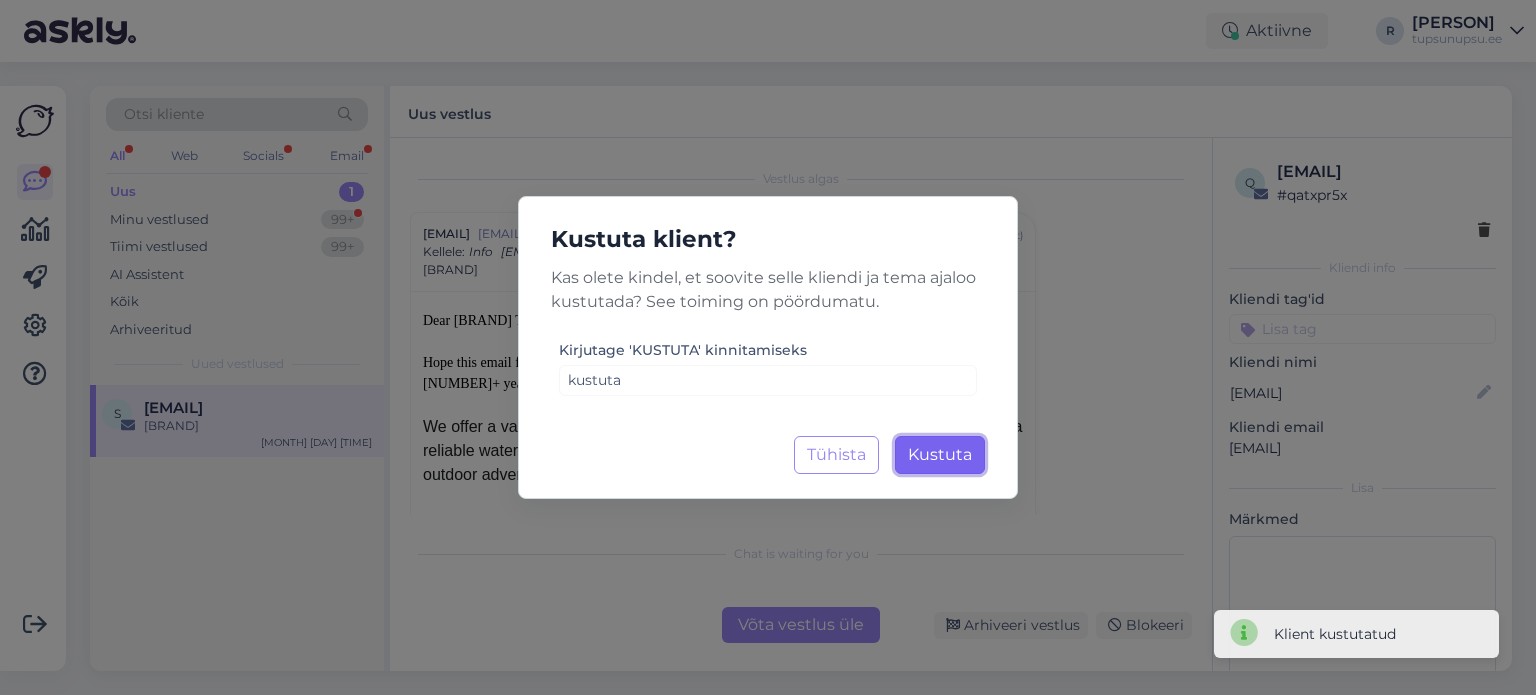 click on "Kustuta" at bounding box center [940, 454] 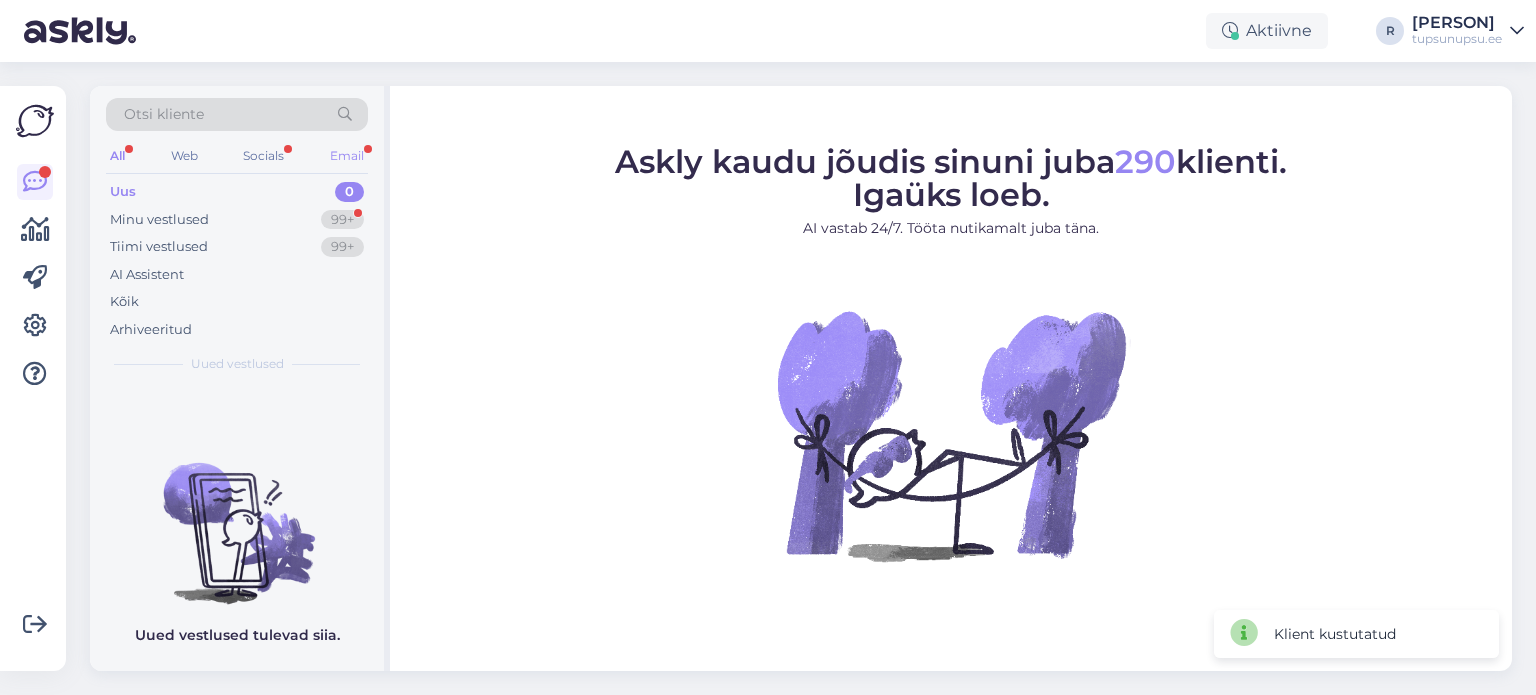 click on "Email" at bounding box center [347, 156] 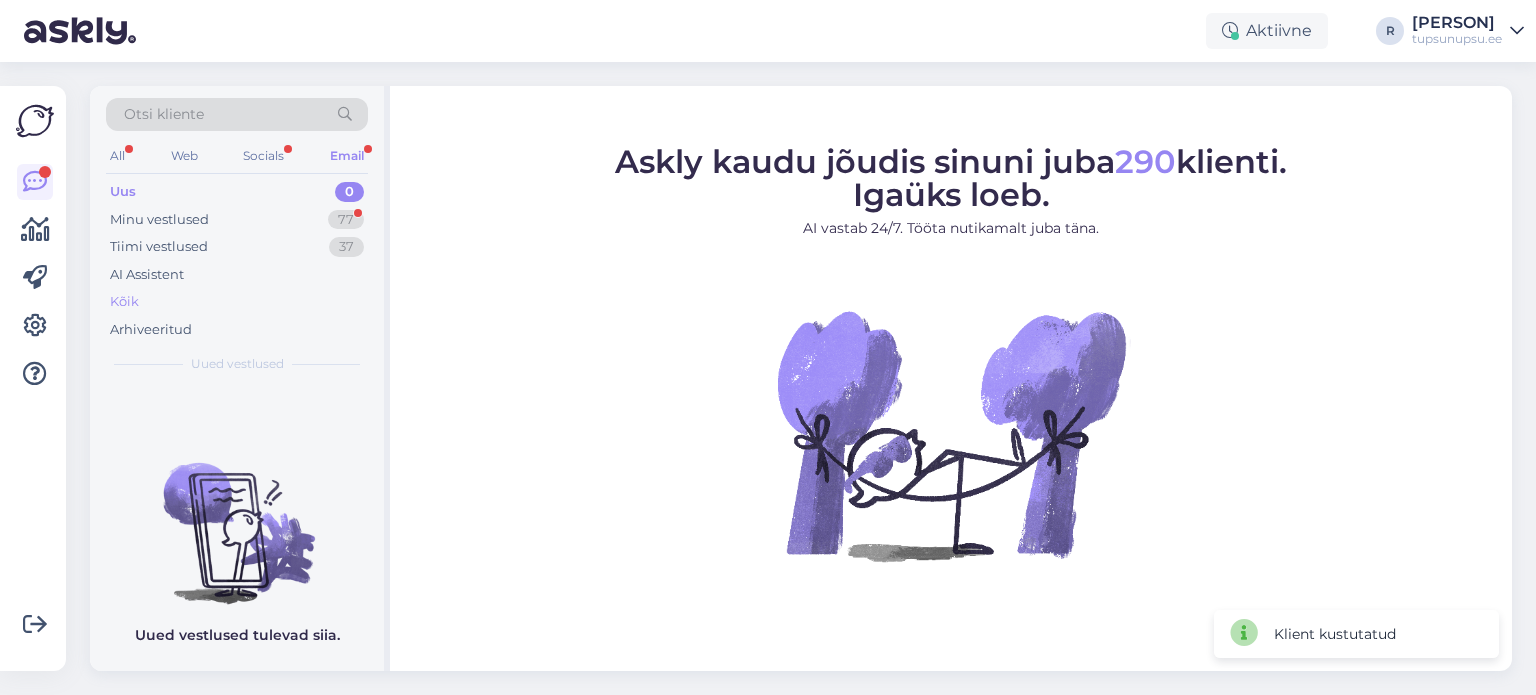 click on "Kõik" at bounding box center (237, 302) 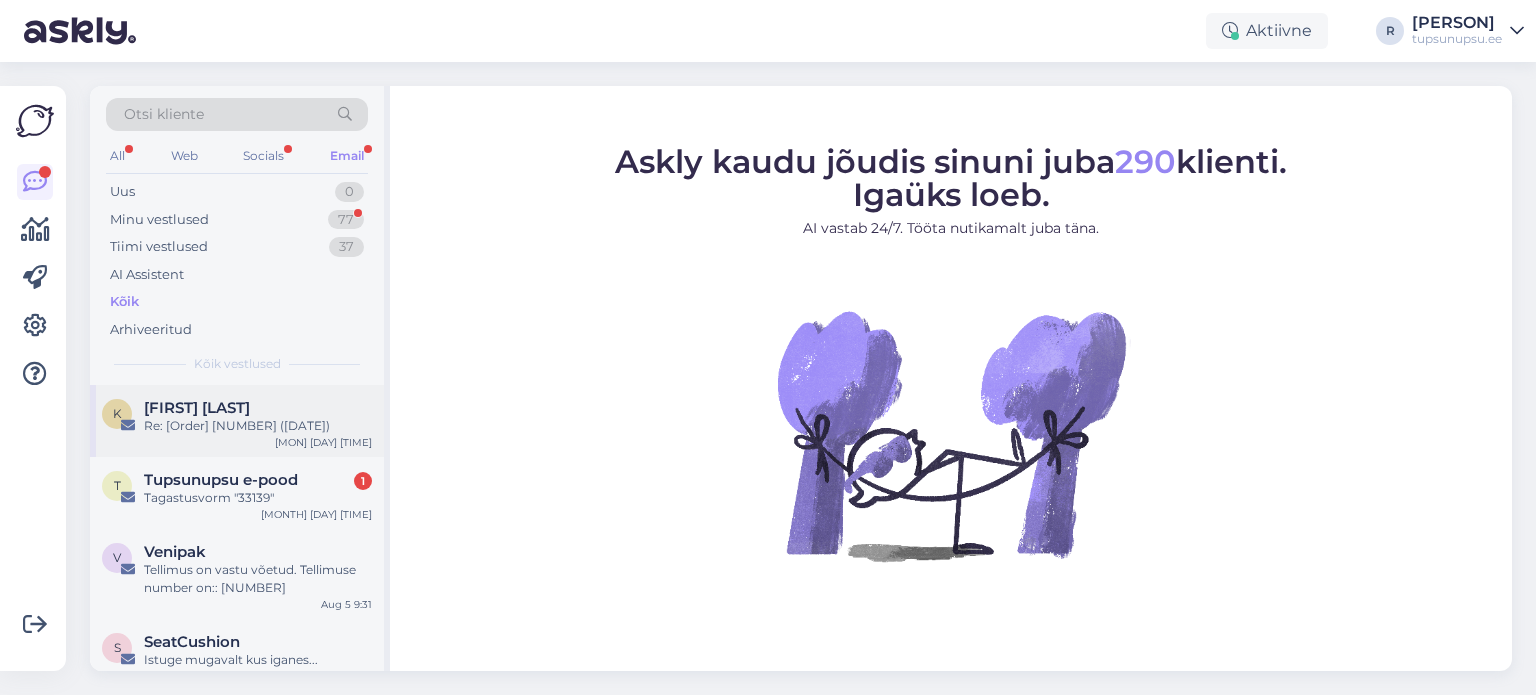 click on "Re: [Order] [NUMBER] ([DATE])" at bounding box center (258, 426) 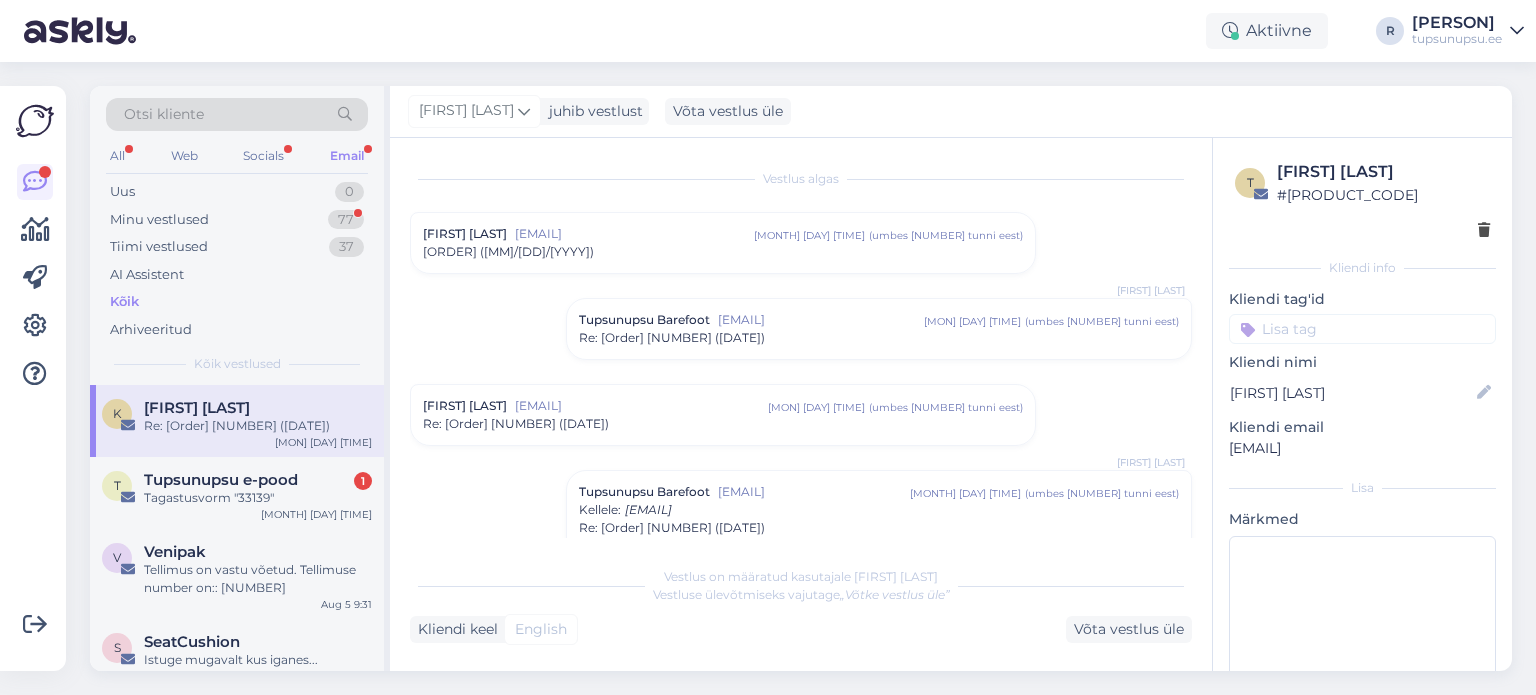 scroll, scrollTop: 74, scrollLeft: 0, axis: vertical 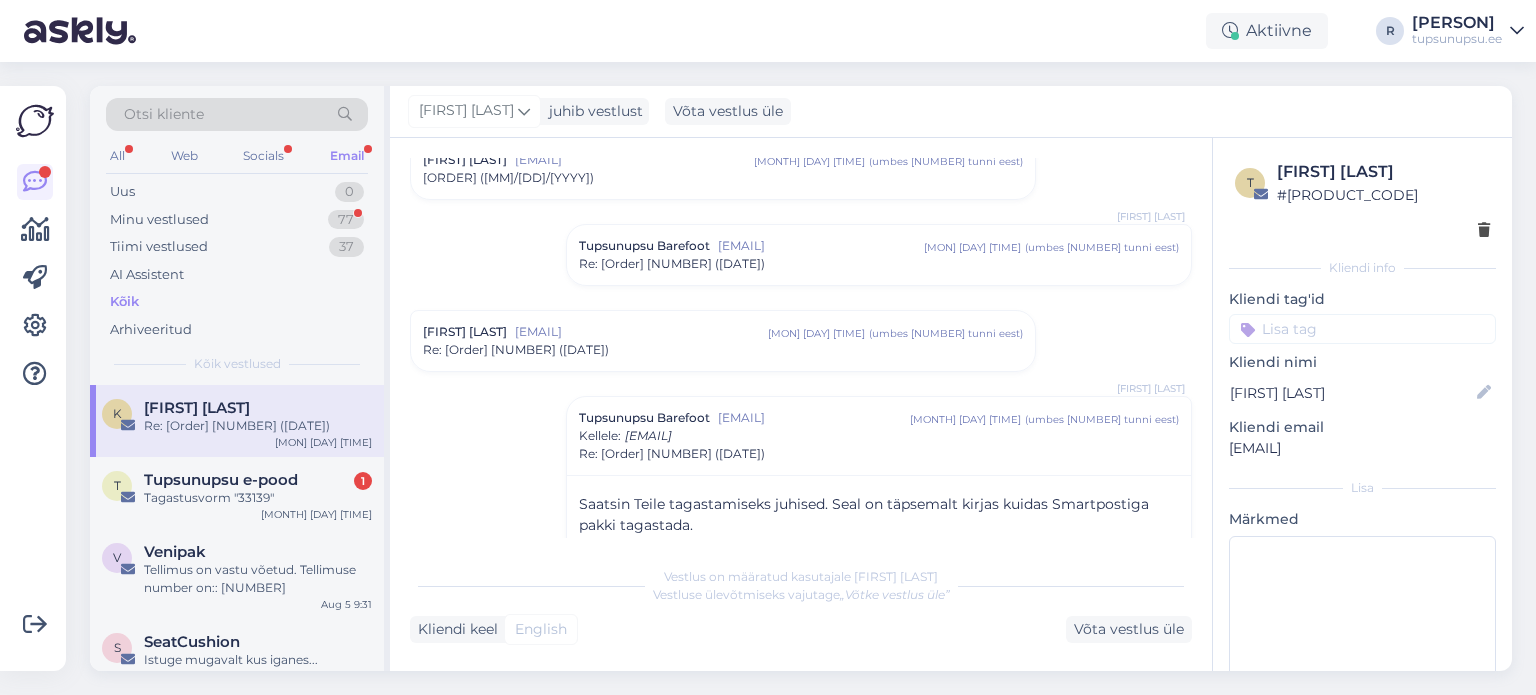 click on "Re: [Order] [NUMBER] ([DATE])" at bounding box center [672, 264] 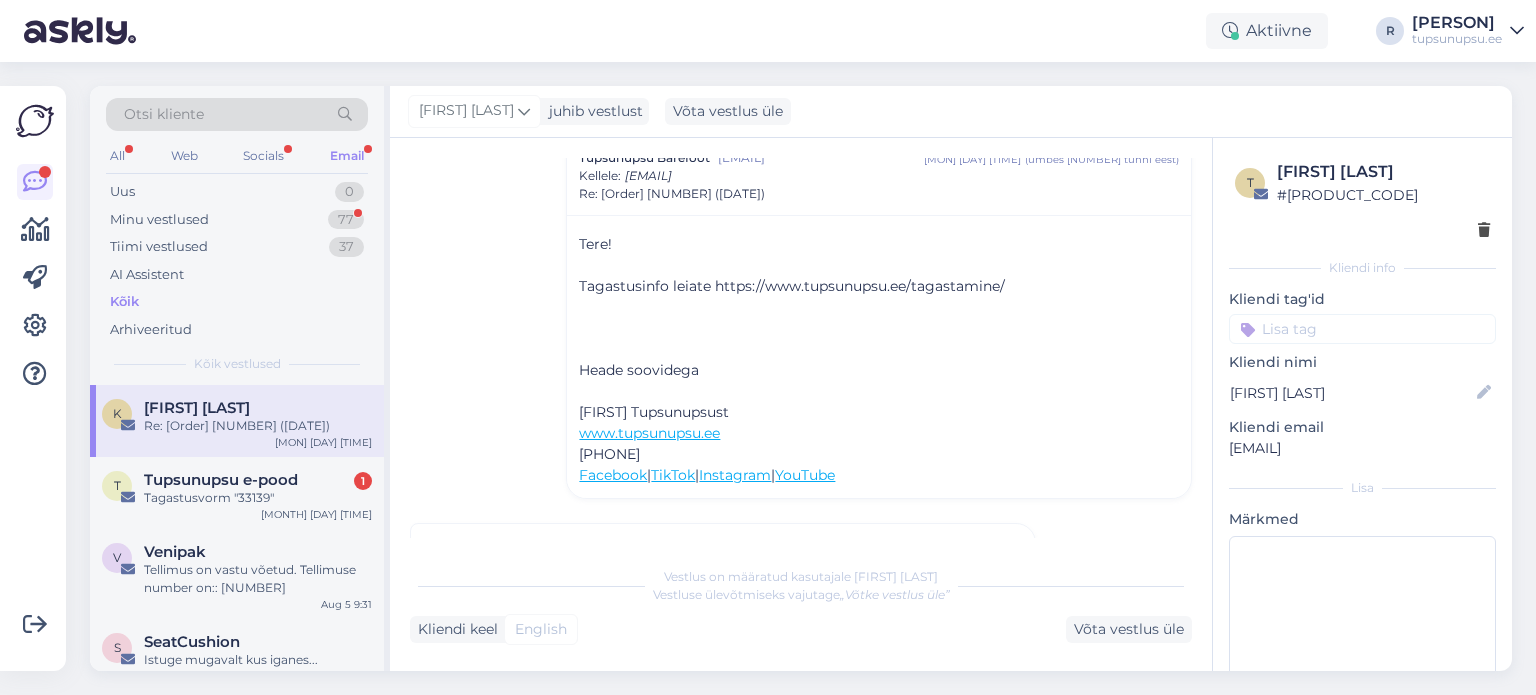 scroll, scrollTop: 374, scrollLeft: 0, axis: vertical 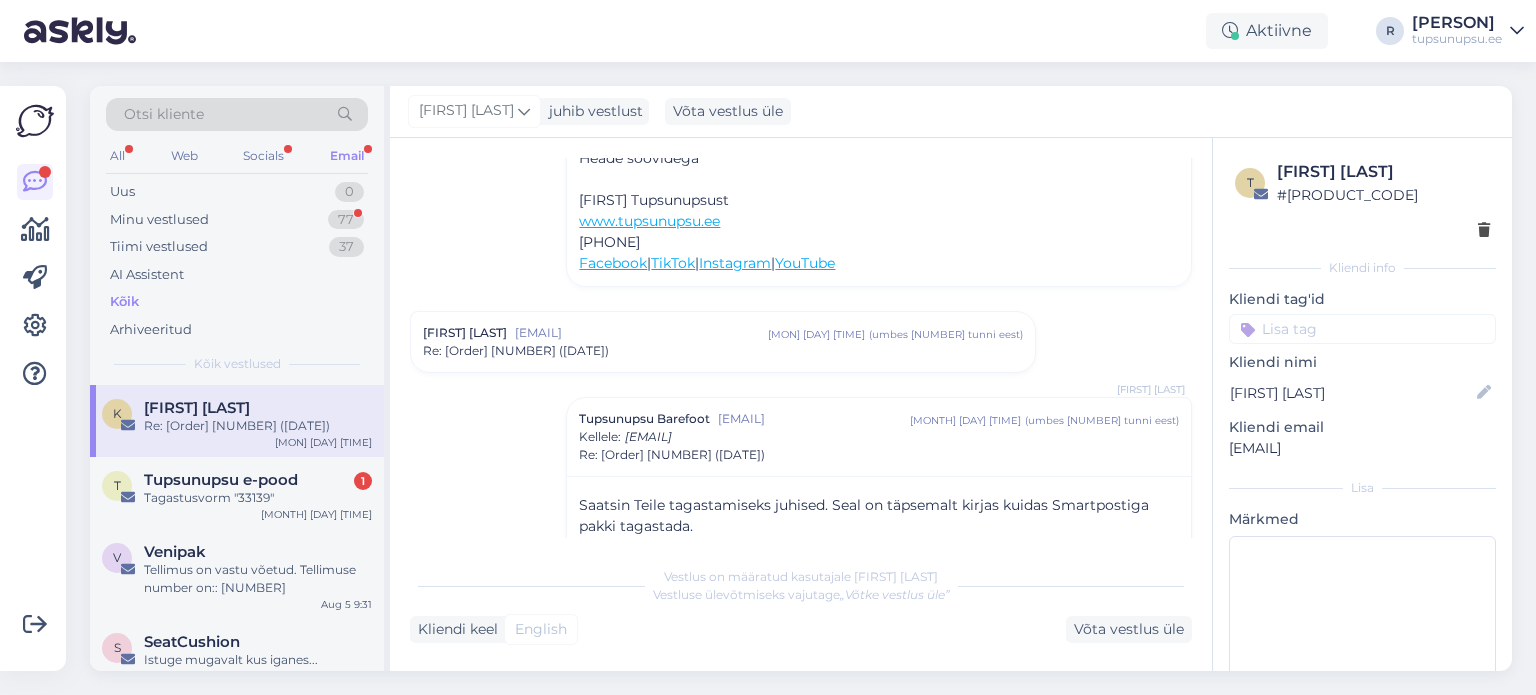 click on "[FIRST] [LAST] [EMAIL] [MONTH] [DAY] [TIME] ( umbes [NUMBER] tunni eest ) Re: [ORDER] ([MM]/[DD]/[YYYY])" at bounding box center [723, 342] 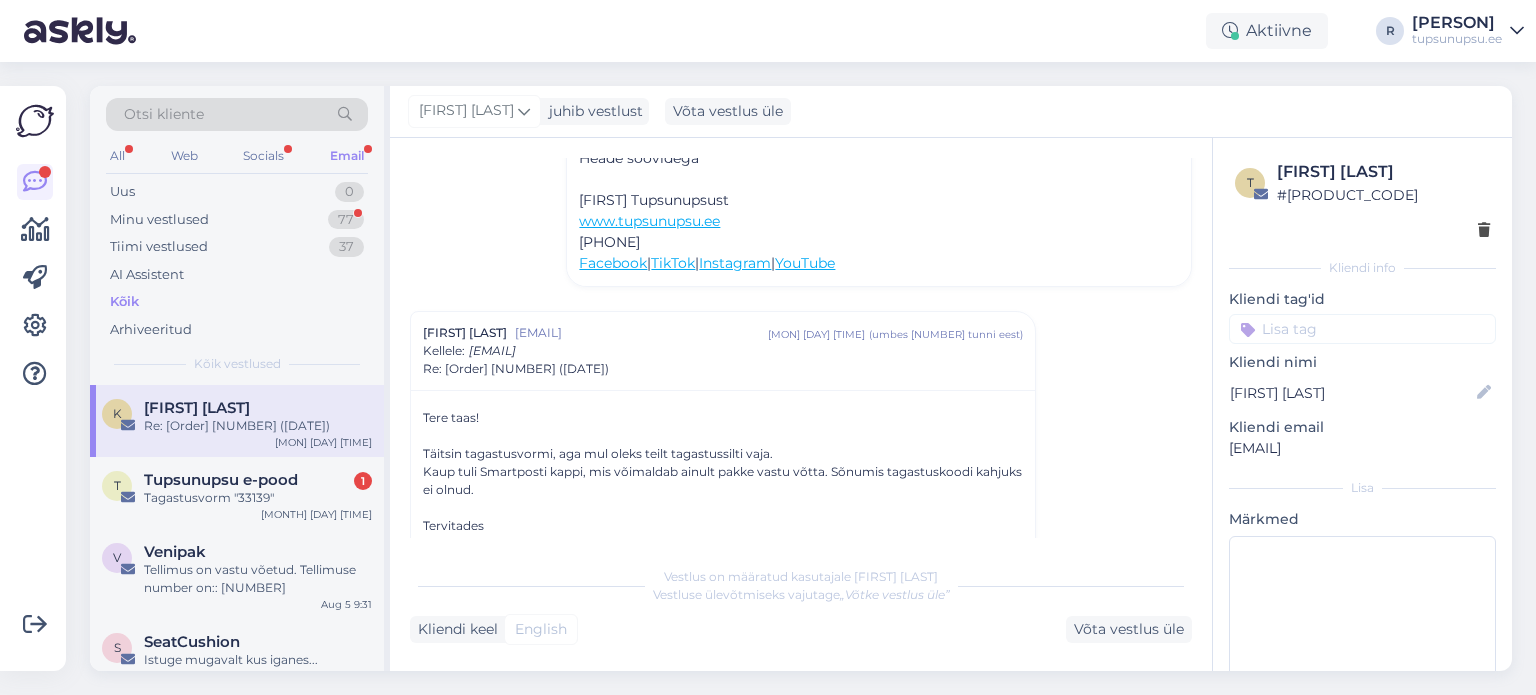 scroll, scrollTop: 474, scrollLeft: 0, axis: vertical 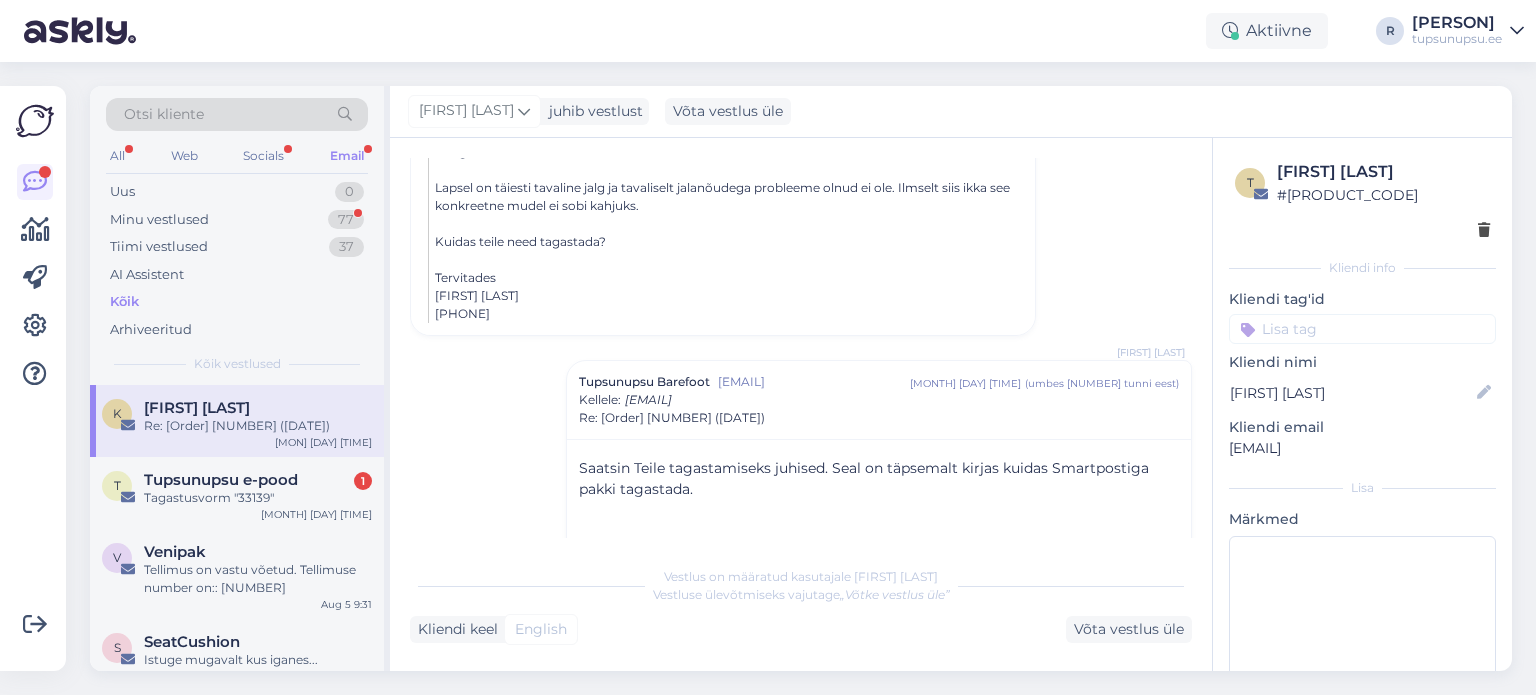 click on "Re: [Order] [NUMBER] ([DATE])" at bounding box center (672, 418) 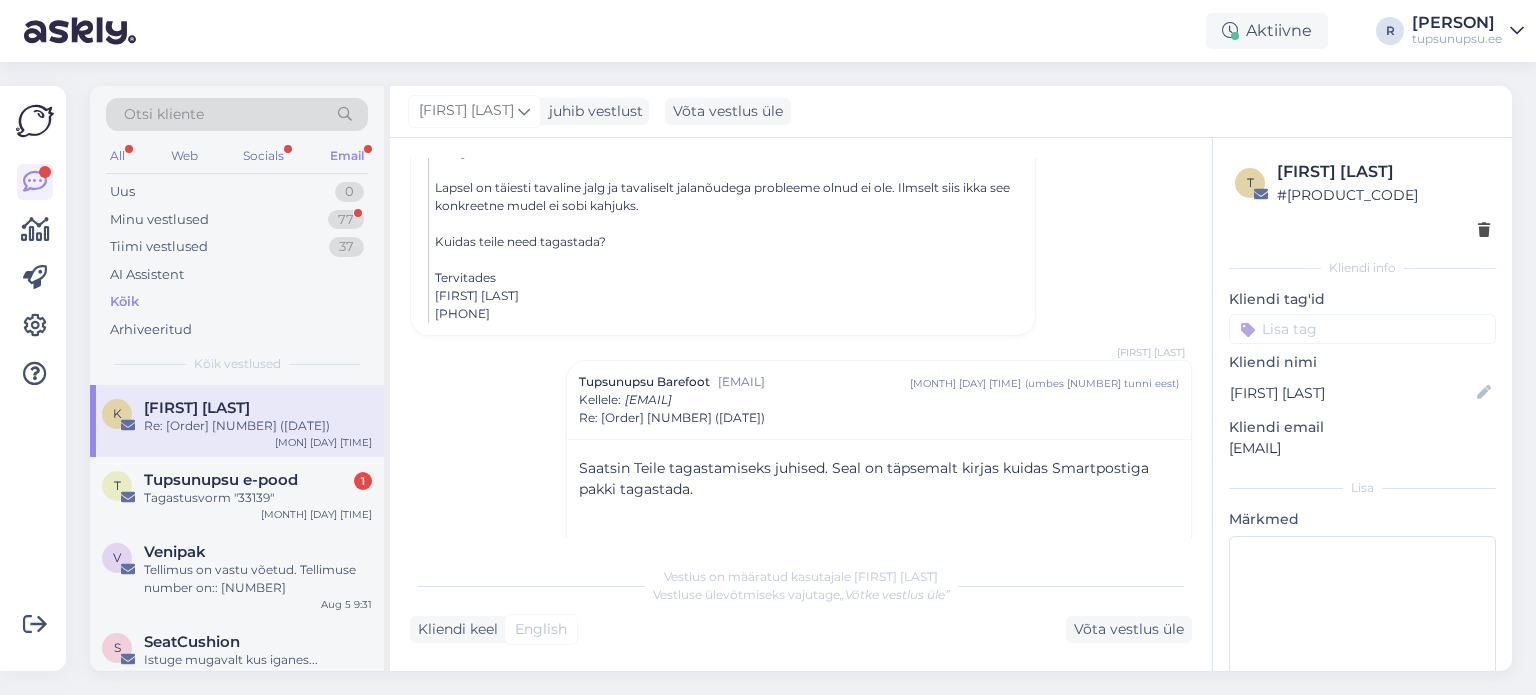scroll, scrollTop: 768, scrollLeft: 0, axis: vertical 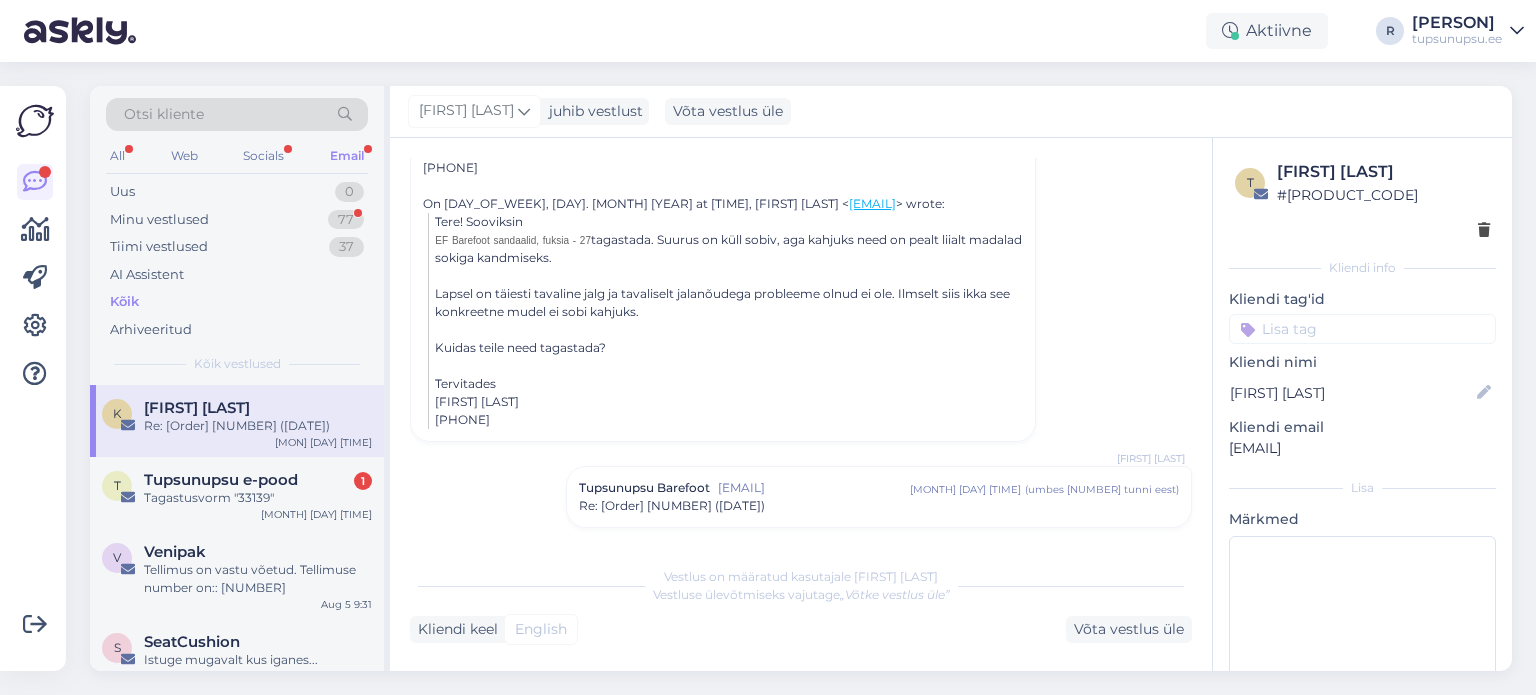 click on "Tupsunupsu Barefoot [EMAIL] [MON] [DAY] [TIME] ( umbes [TIME] ) Re: [Tellimus #[NUMBER]] ([MONTH]/[DAY]/[YEAR])" at bounding box center [879, 497] 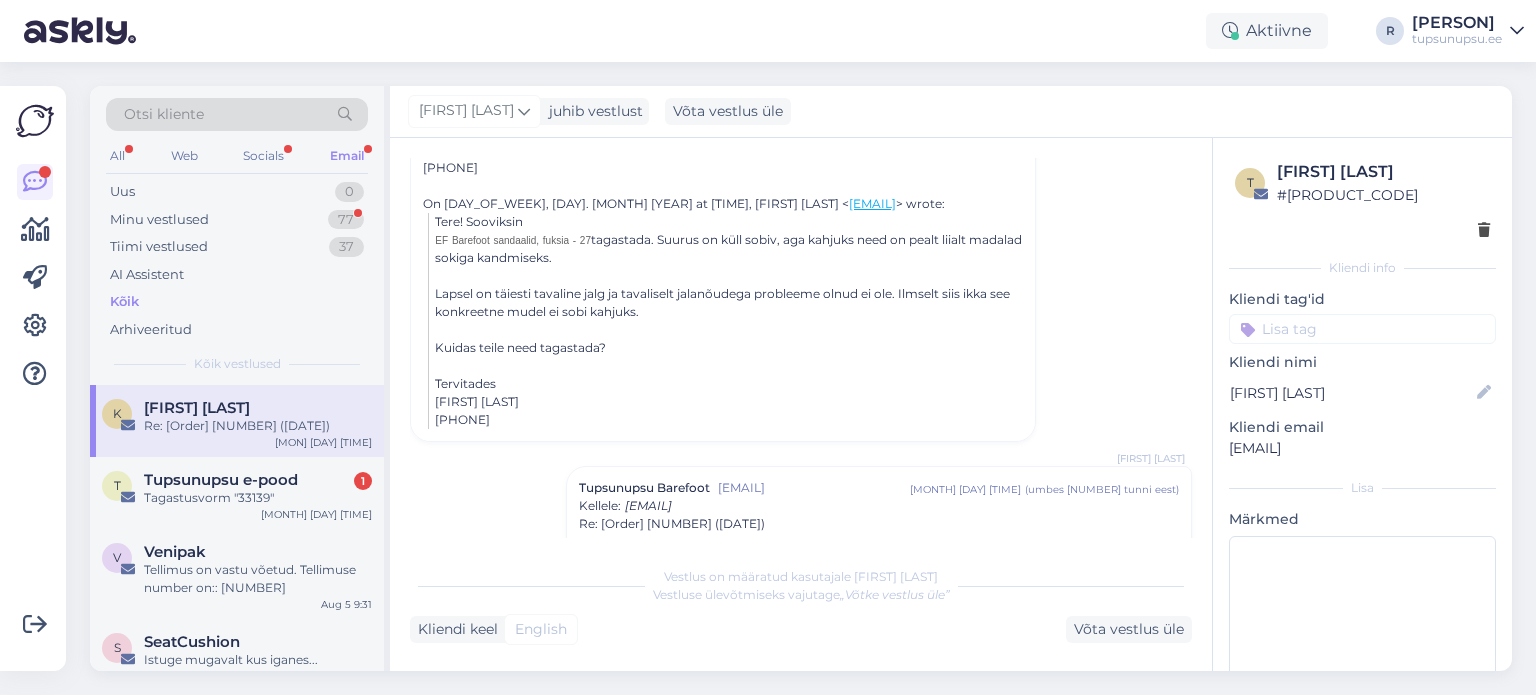 scroll, scrollTop: 1047, scrollLeft: 0, axis: vertical 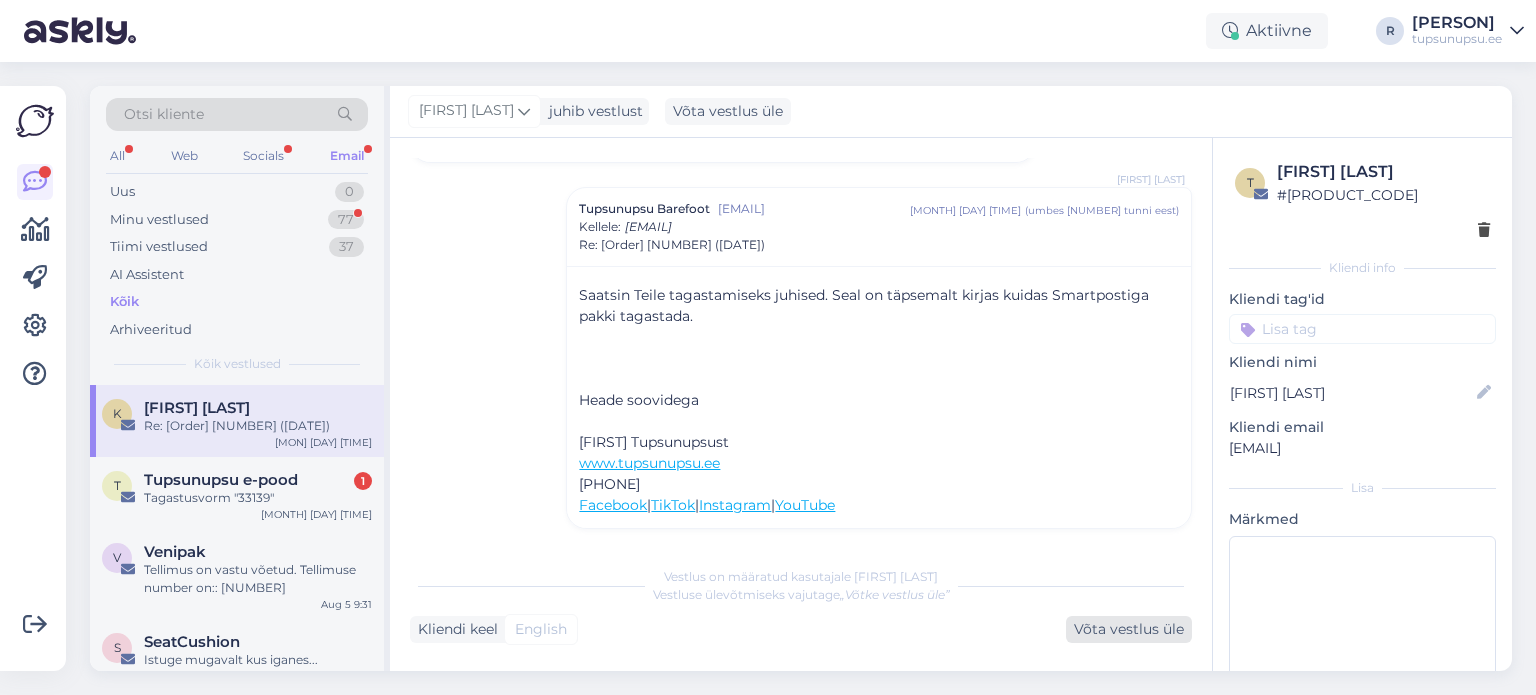 click on "Võta vestlus üle" at bounding box center [1129, 629] 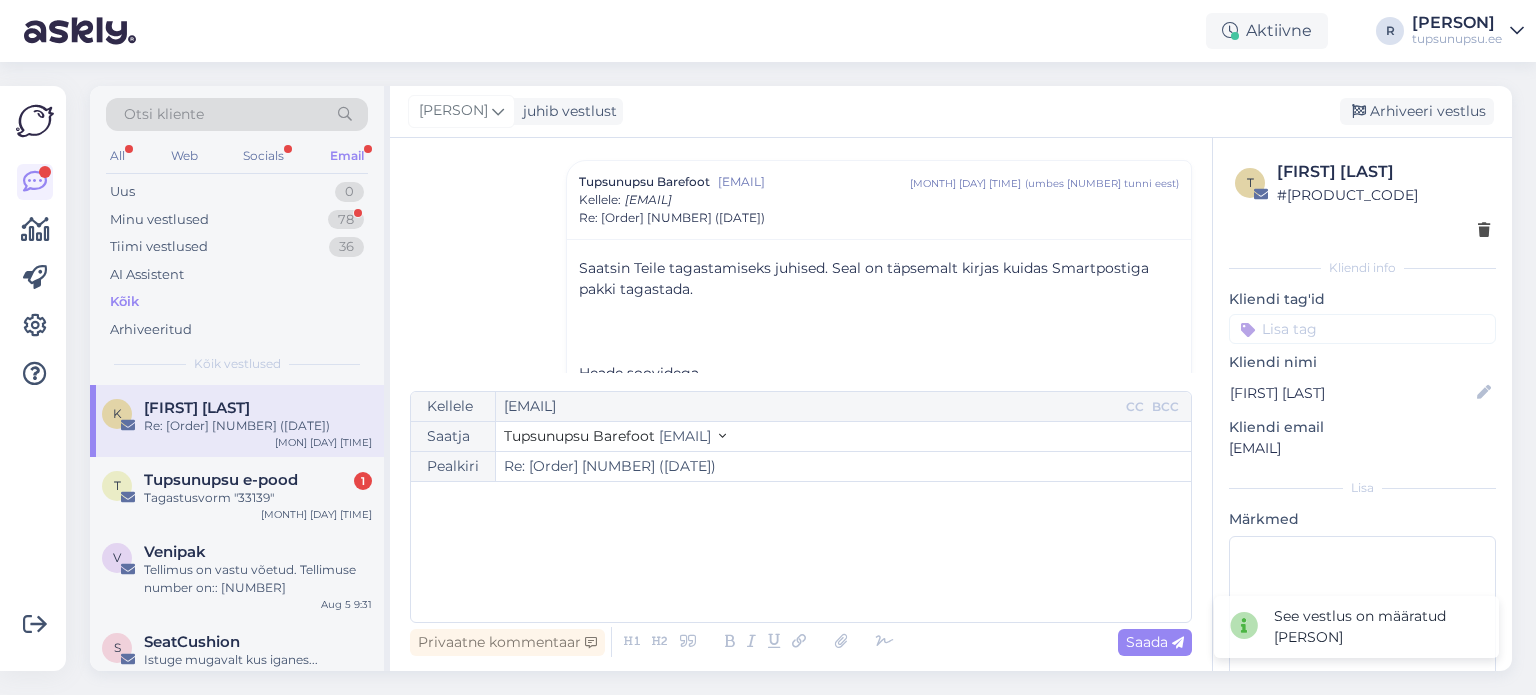 click at bounding box center [801, 502] 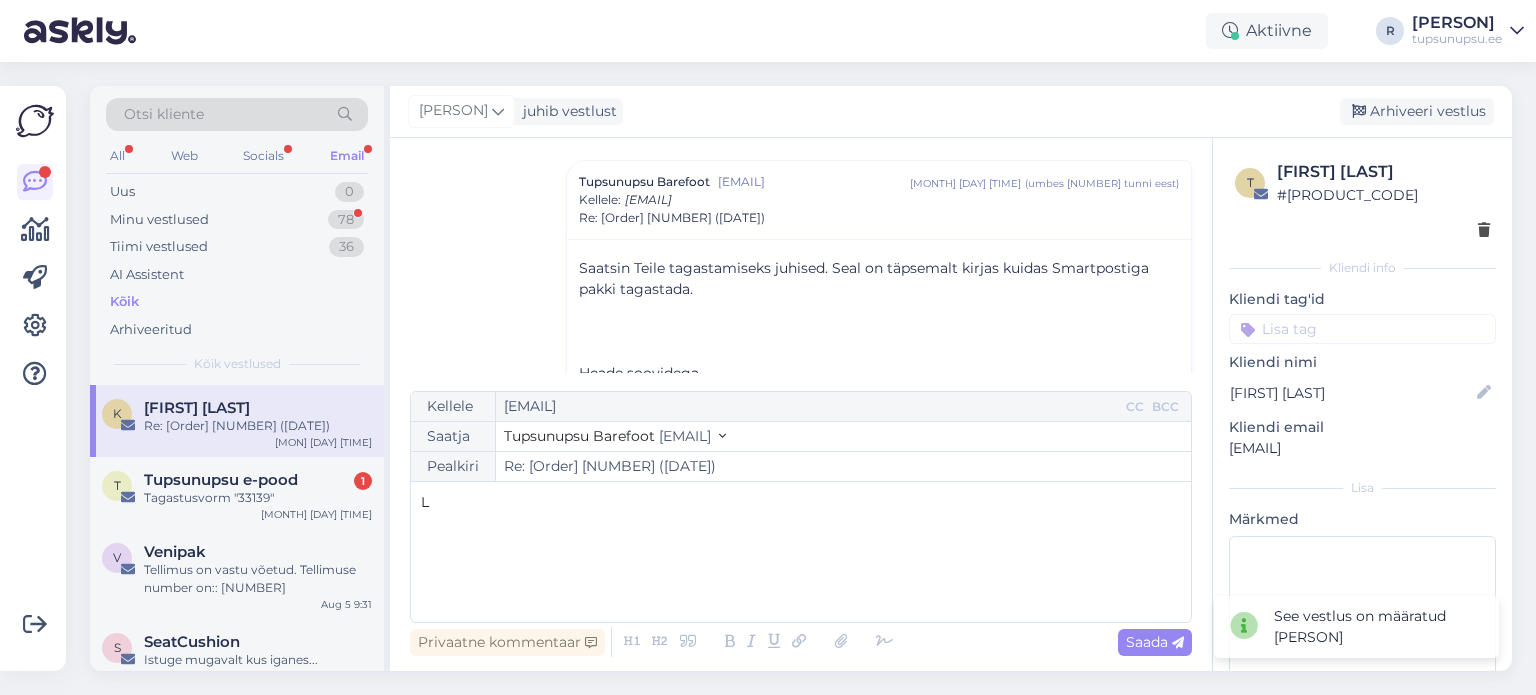 type 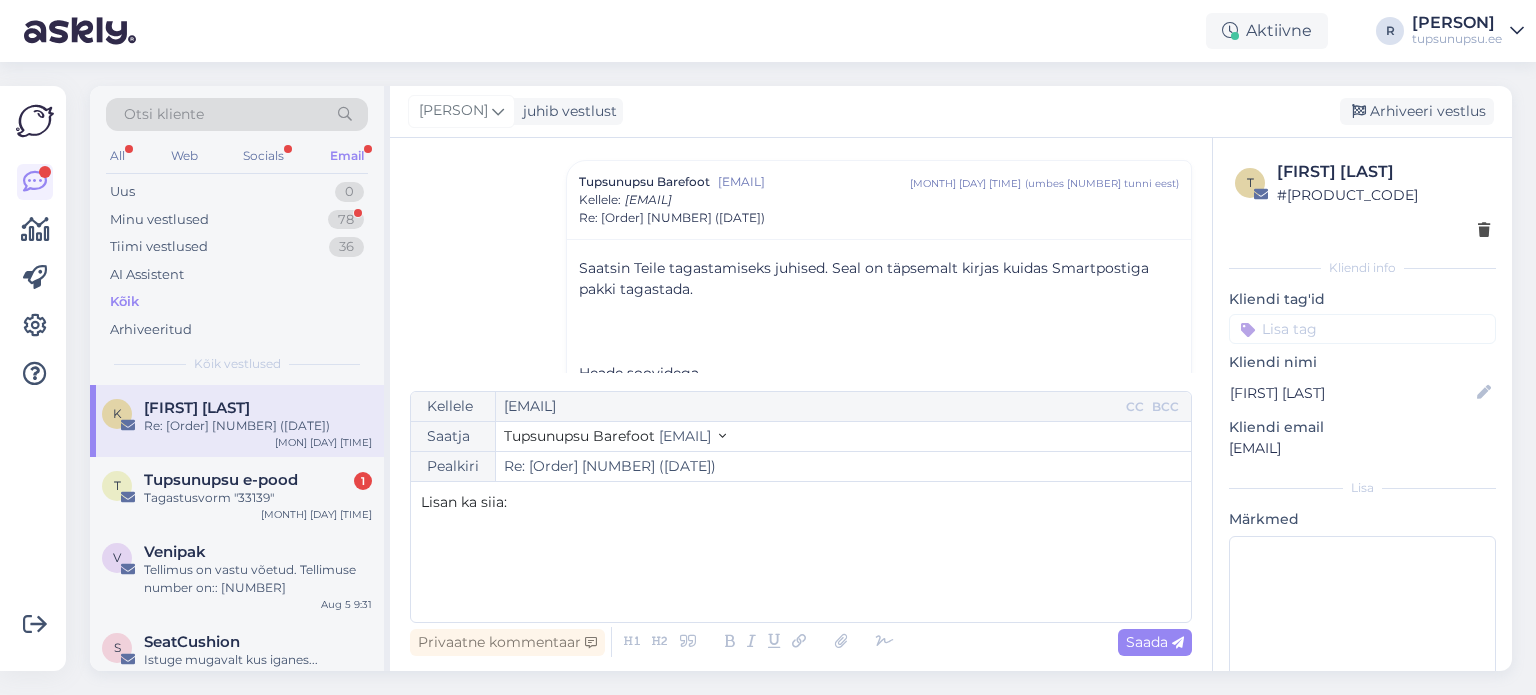 scroll, scrollTop: 158, scrollLeft: 0, axis: vertical 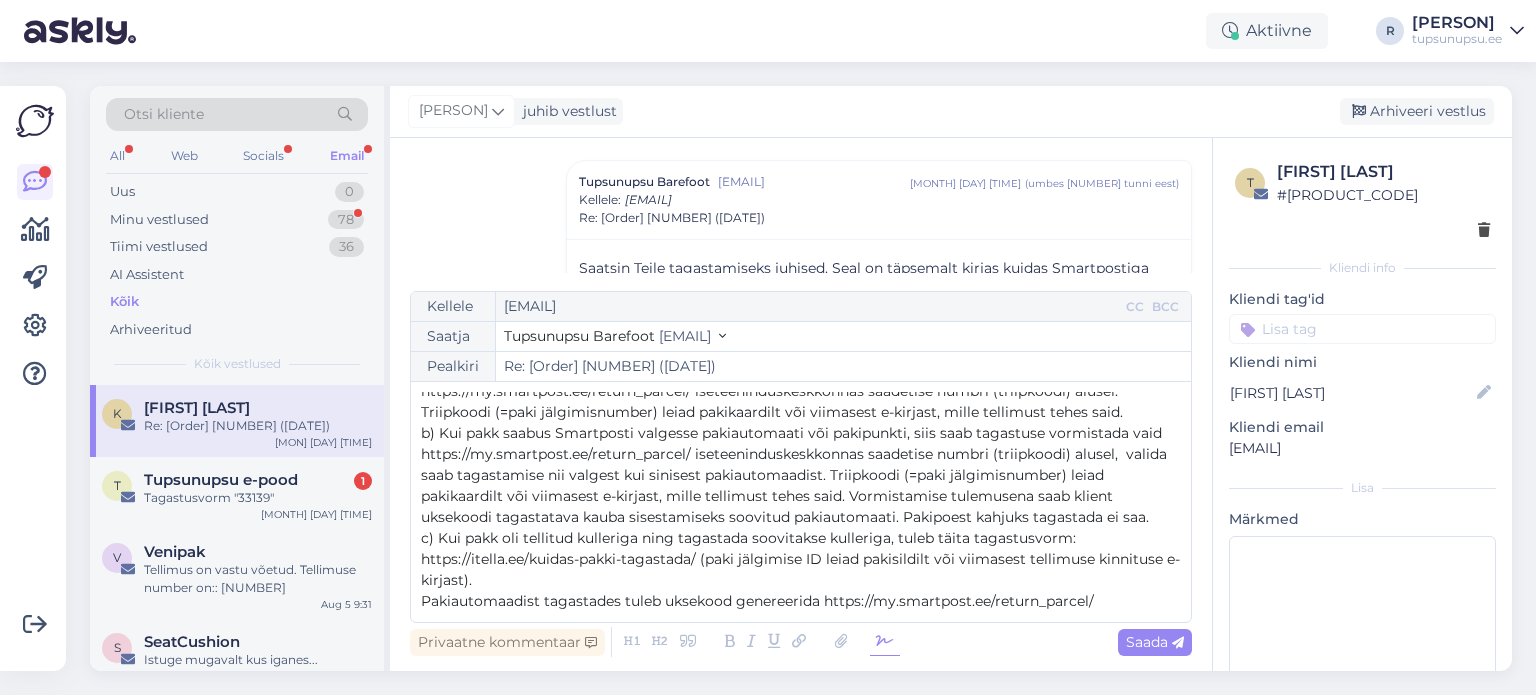 click at bounding box center [885, 642] 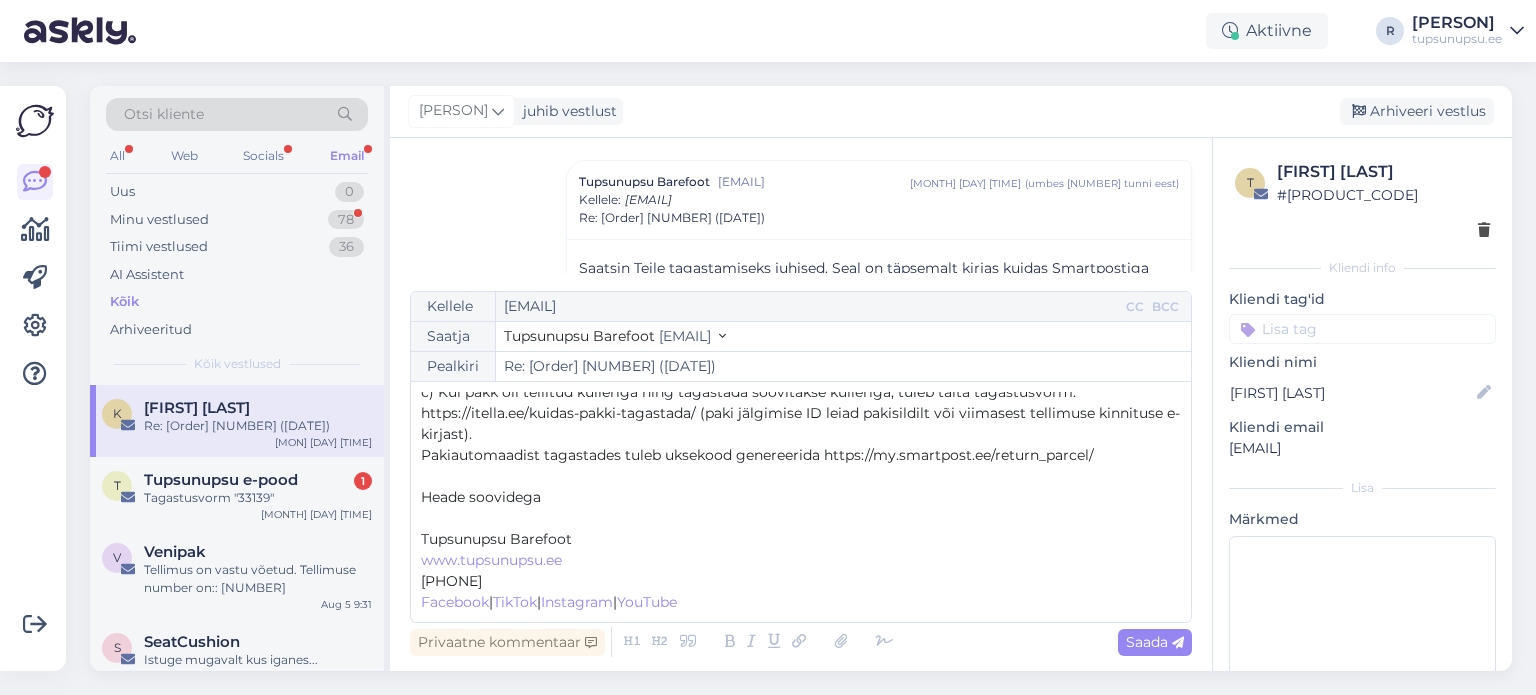 scroll, scrollTop: 304, scrollLeft: 0, axis: vertical 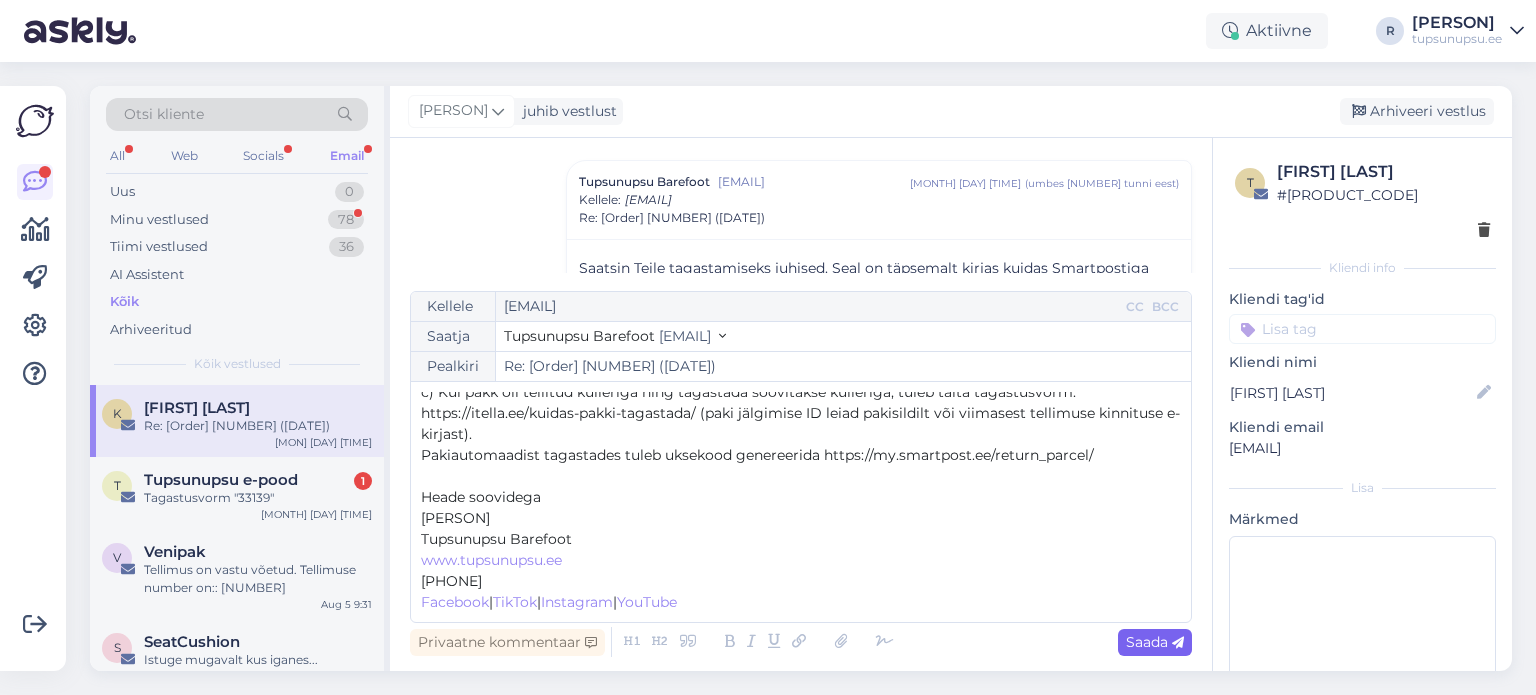 click on "Saada" at bounding box center (1155, 642) 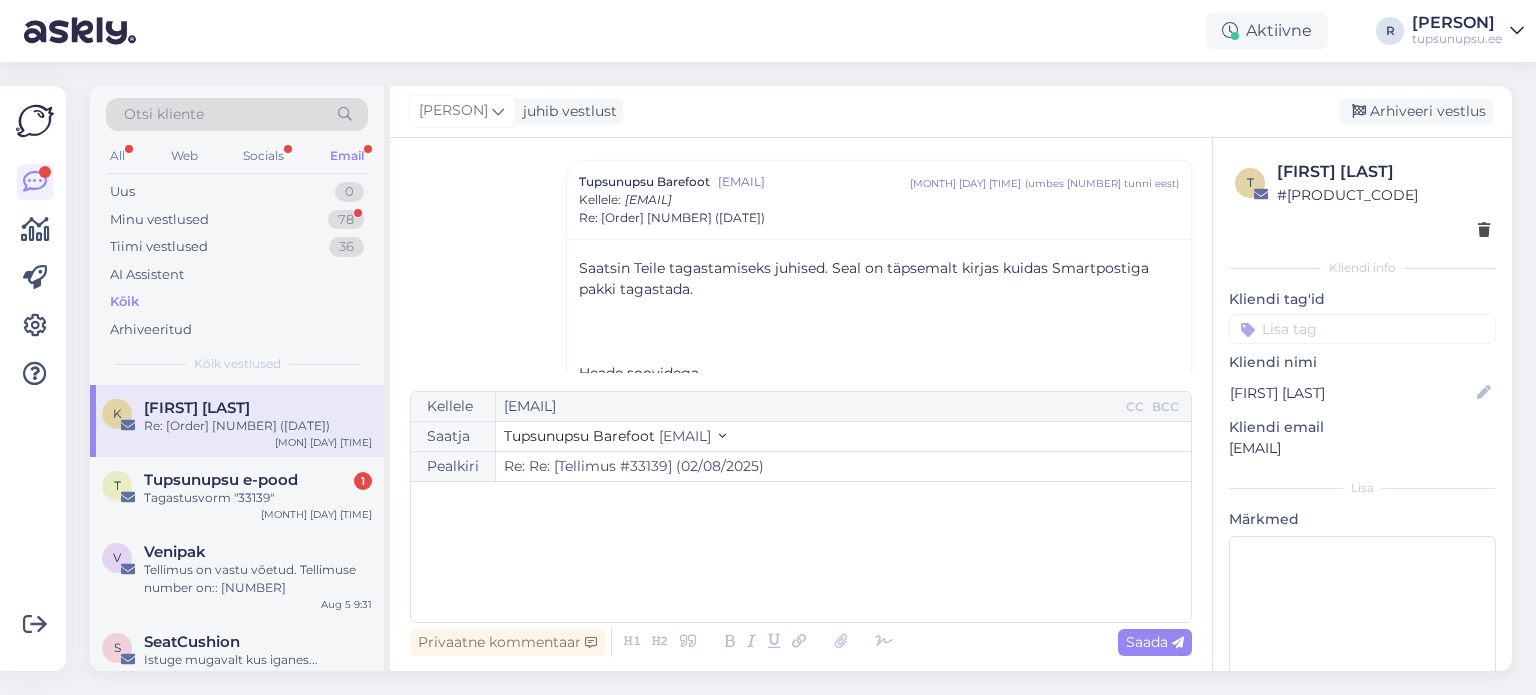 type on "Re: [Order] [NUMBER] ([DATE])" 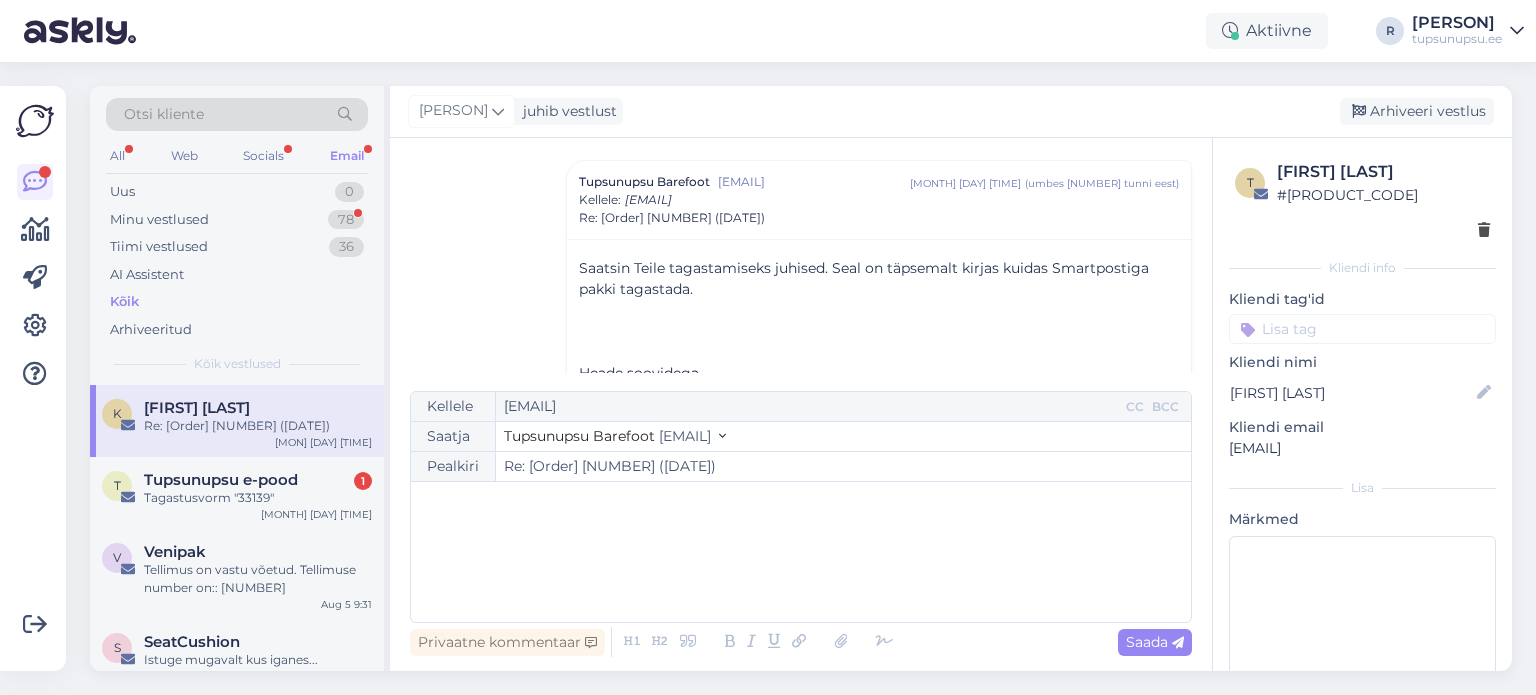scroll, scrollTop: 0, scrollLeft: 0, axis: both 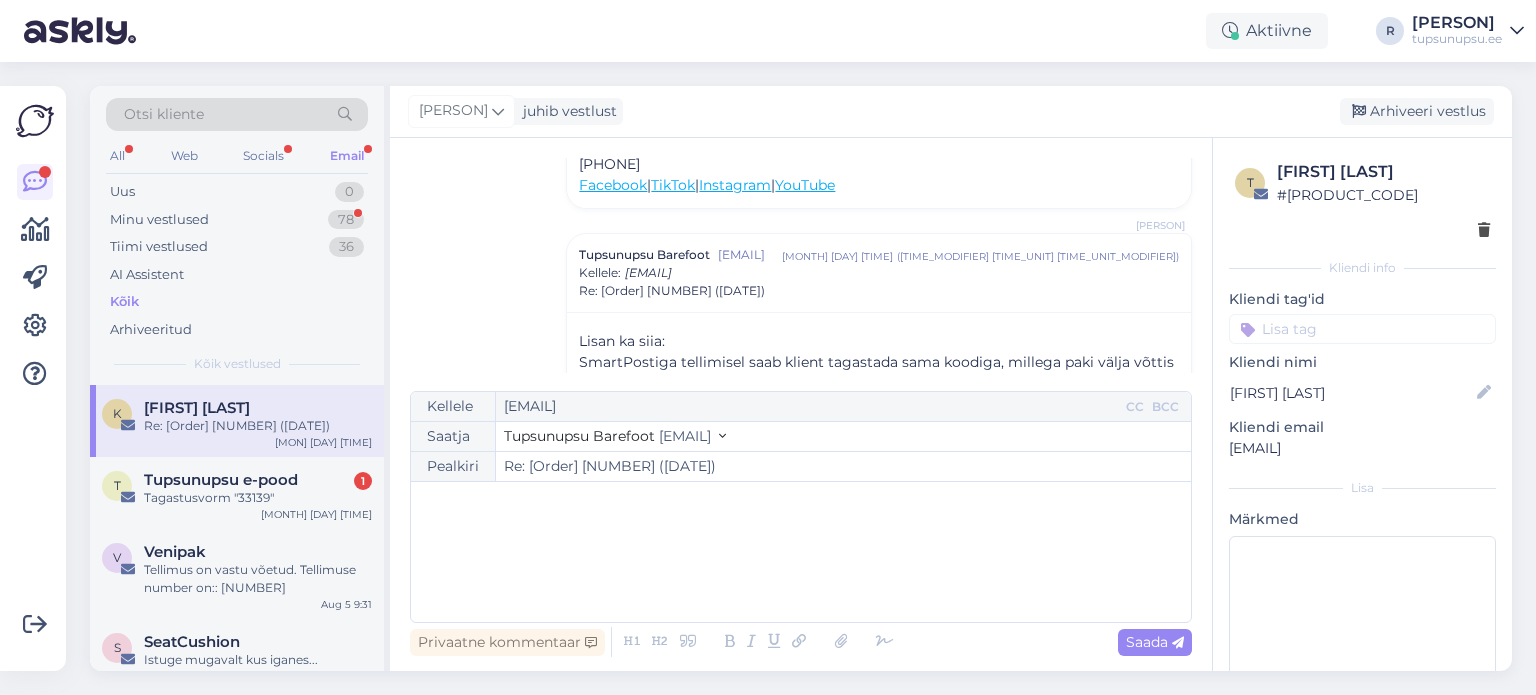 click at bounding box center (1362, 329) 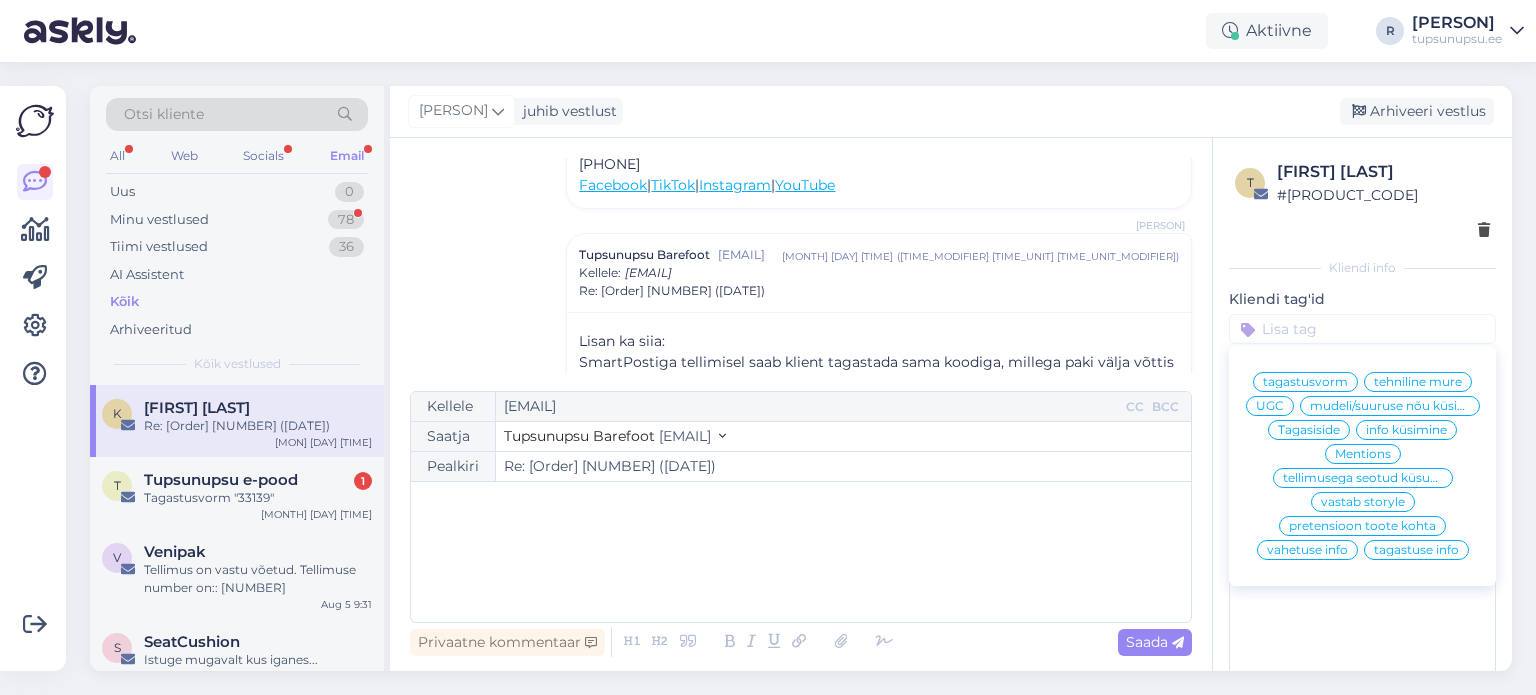 click on "tagastuse info" at bounding box center [1416, 550] 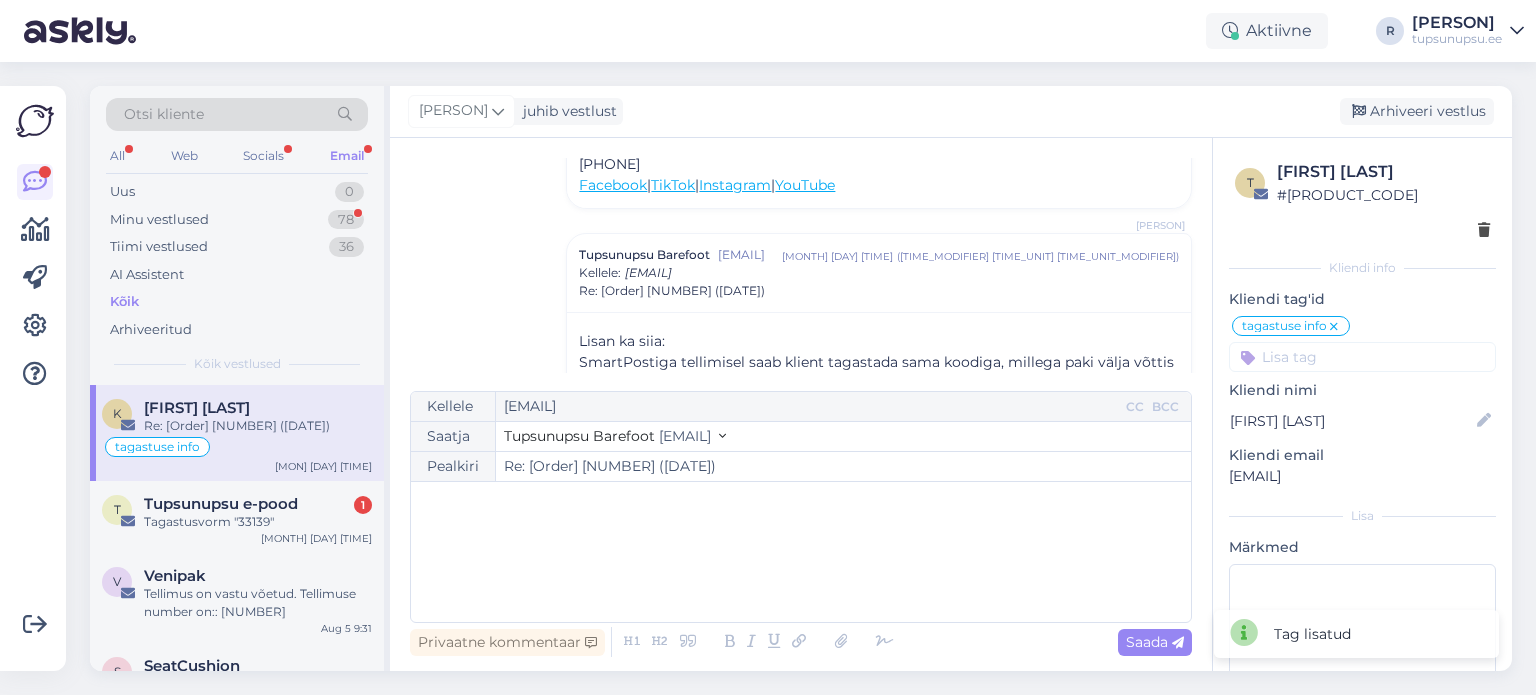 scroll, scrollTop: 1440, scrollLeft: 0, axis: vertical 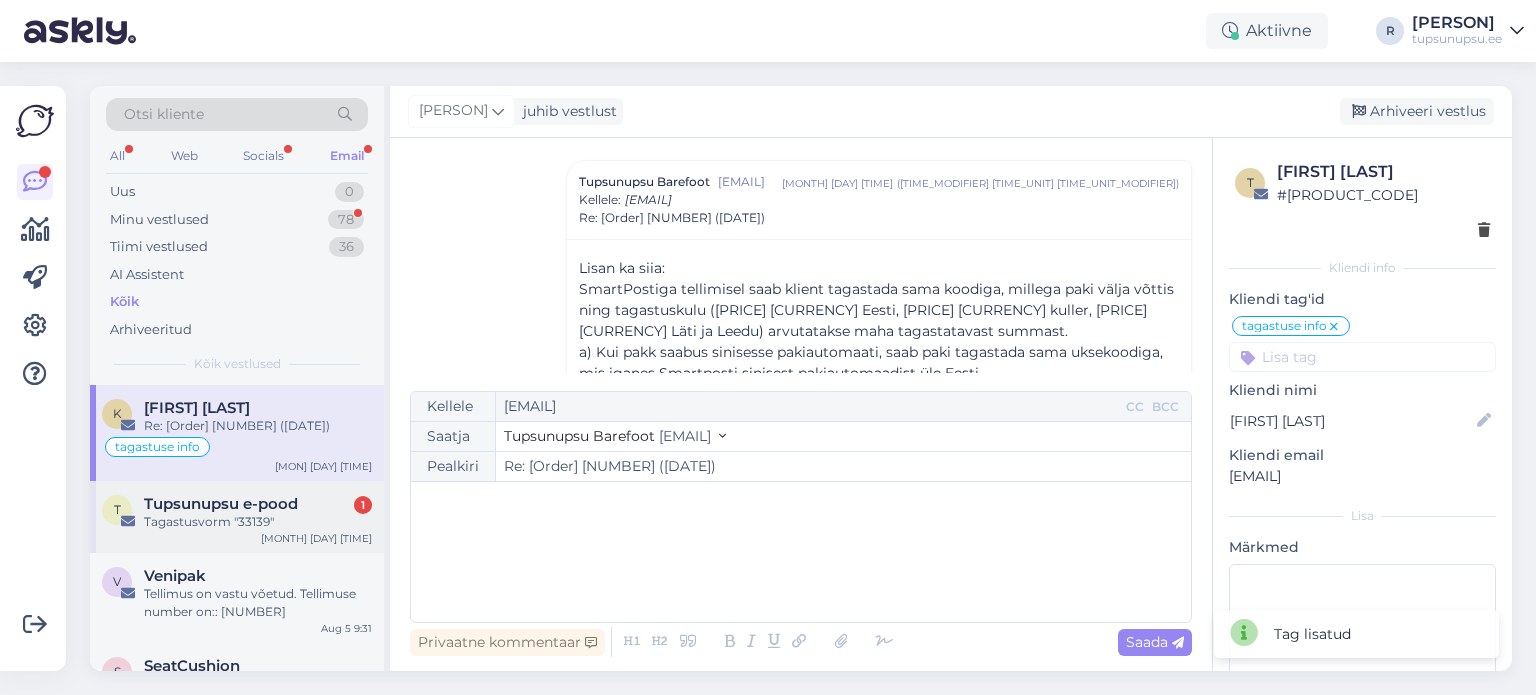 click on "Tagastusvorm "33139"" at bounding box center [258, 522] 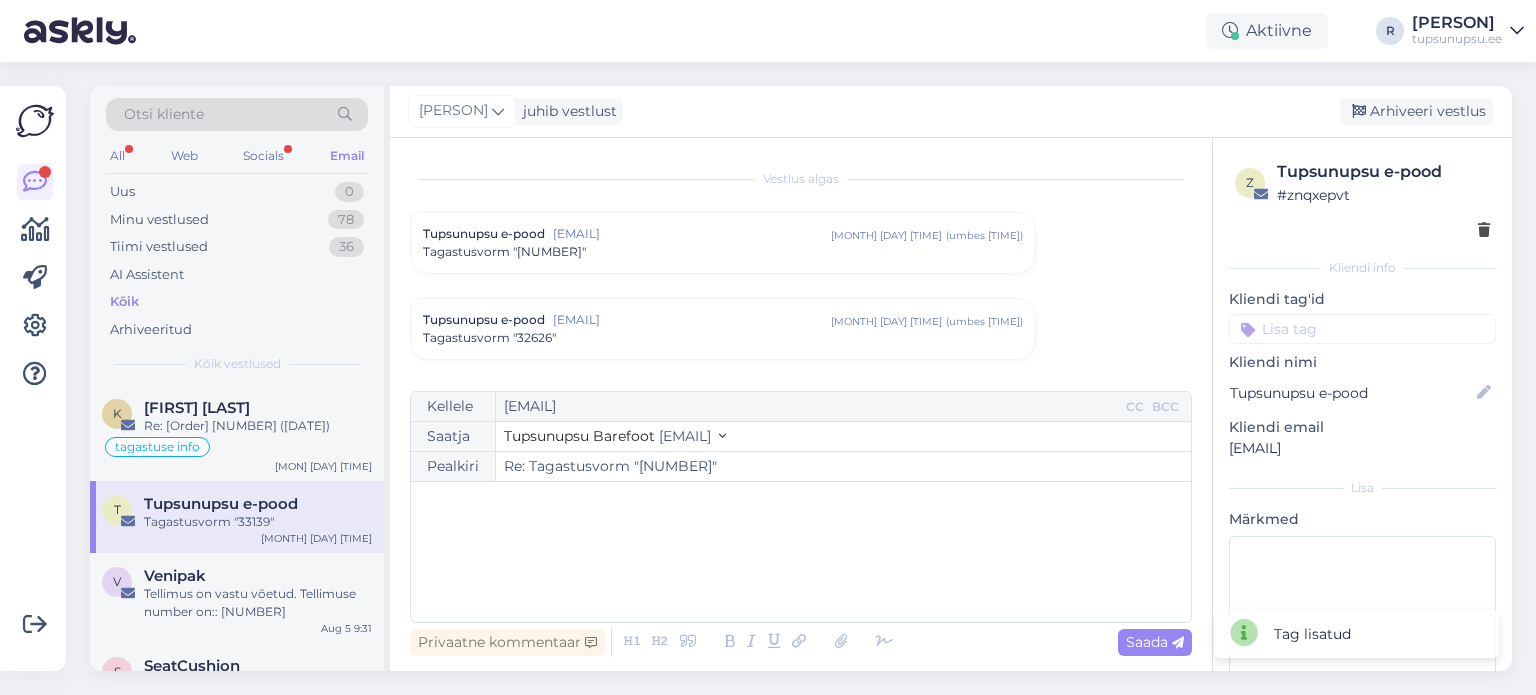 scroll, scrollTop: 7172, scrollLeft: 0, axis: vertical 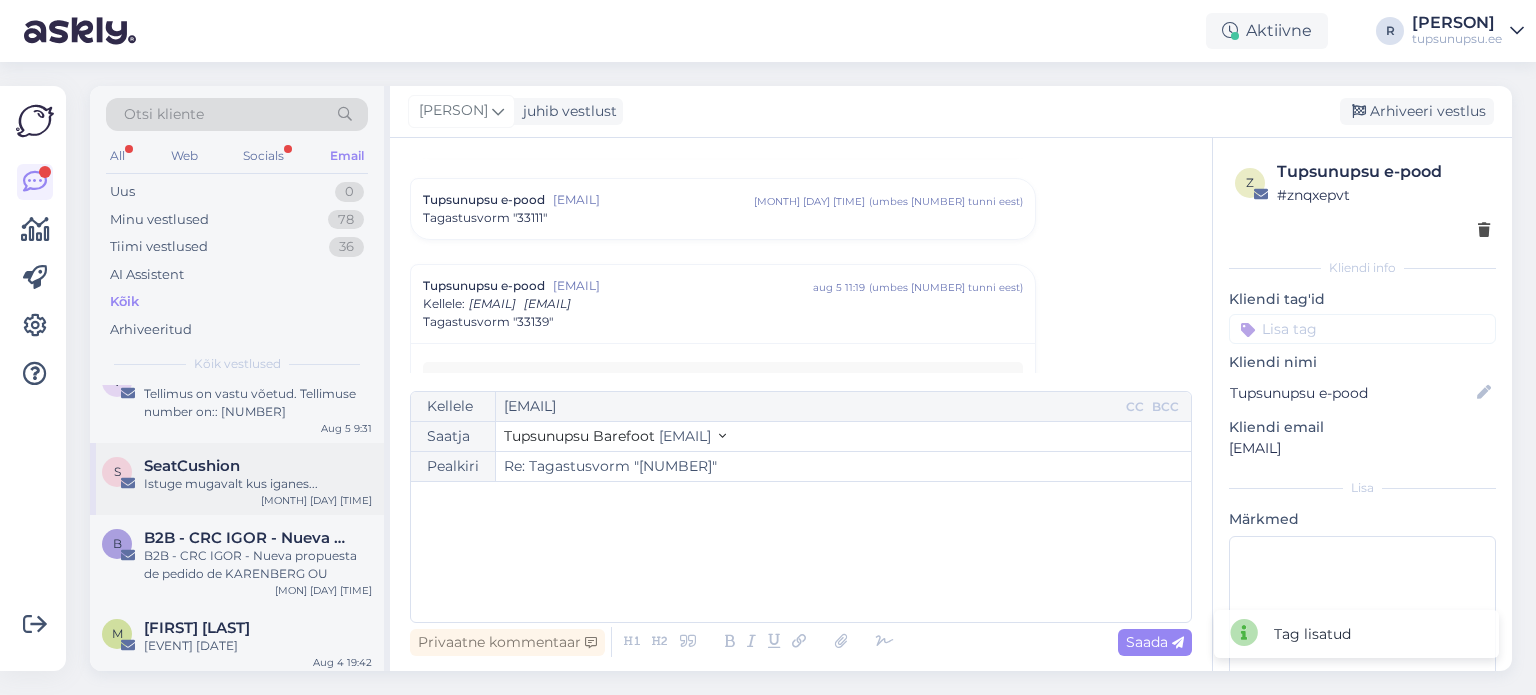 click on "Istuge mugavalt kus iganes..." at bounding box center (258, 484) 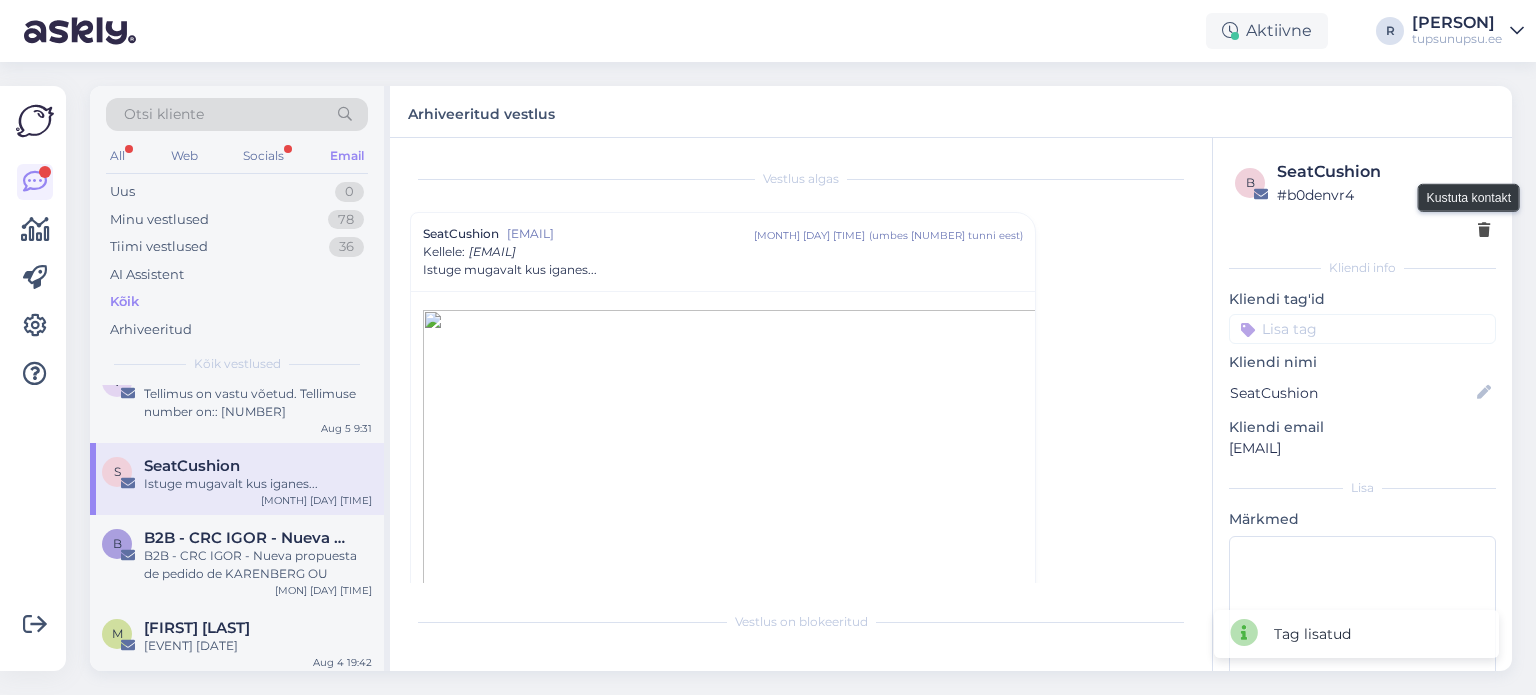 click at bounding box center [1484, 231] 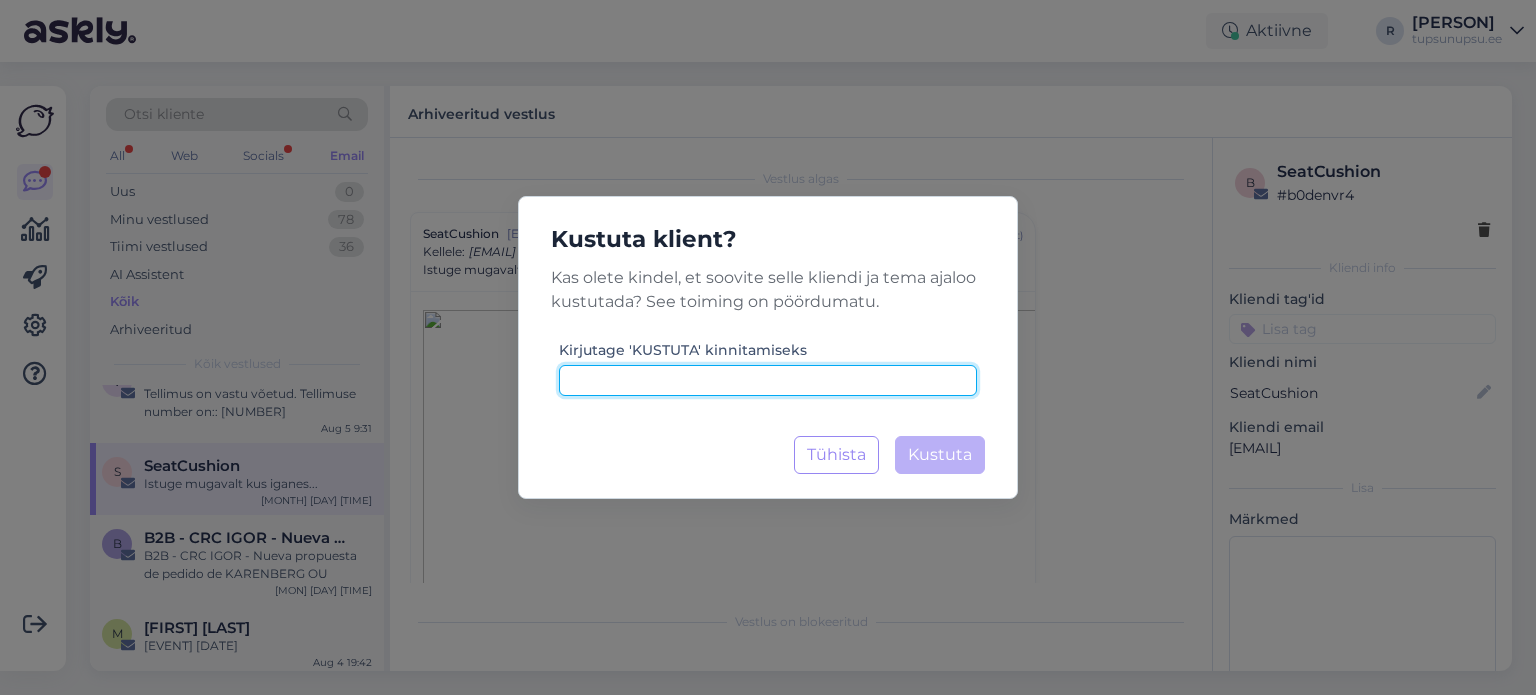 click at bounding box center (768, 380) 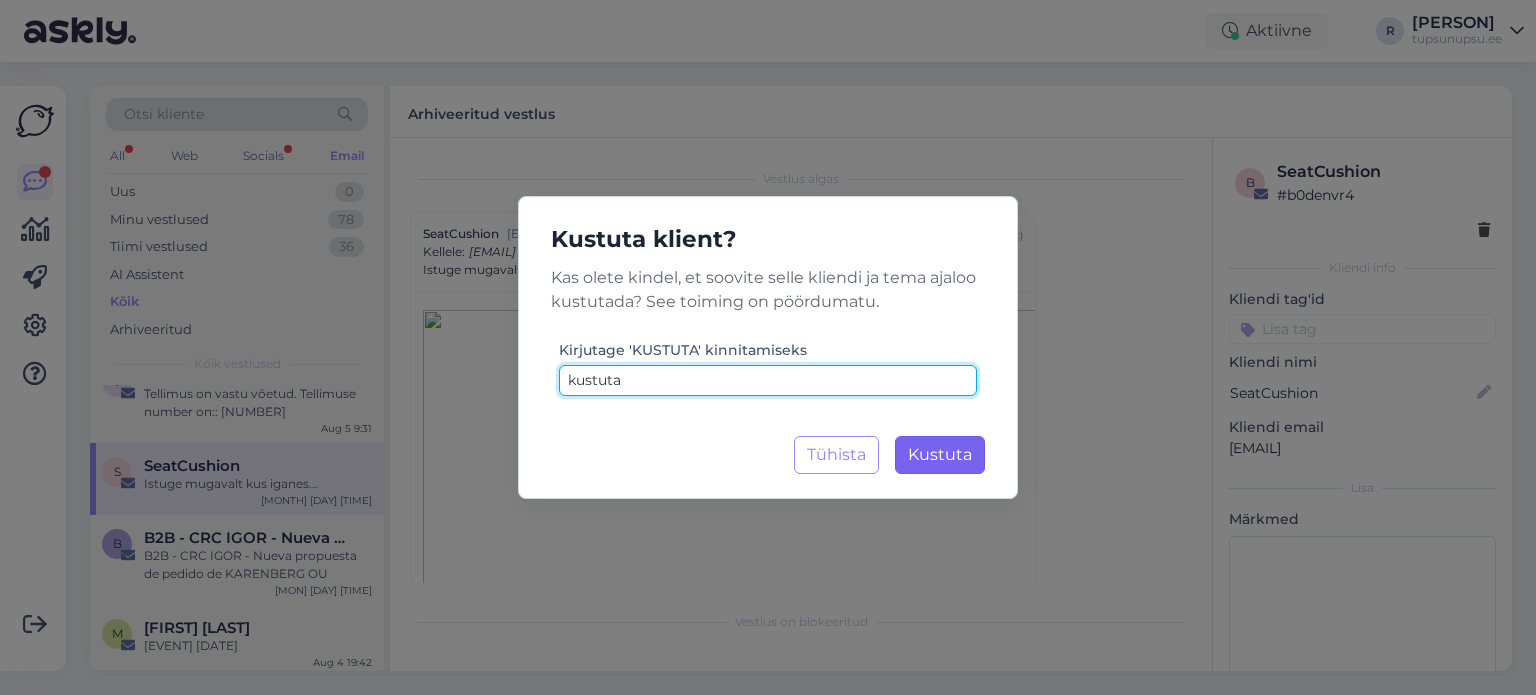 type on "kustuta" 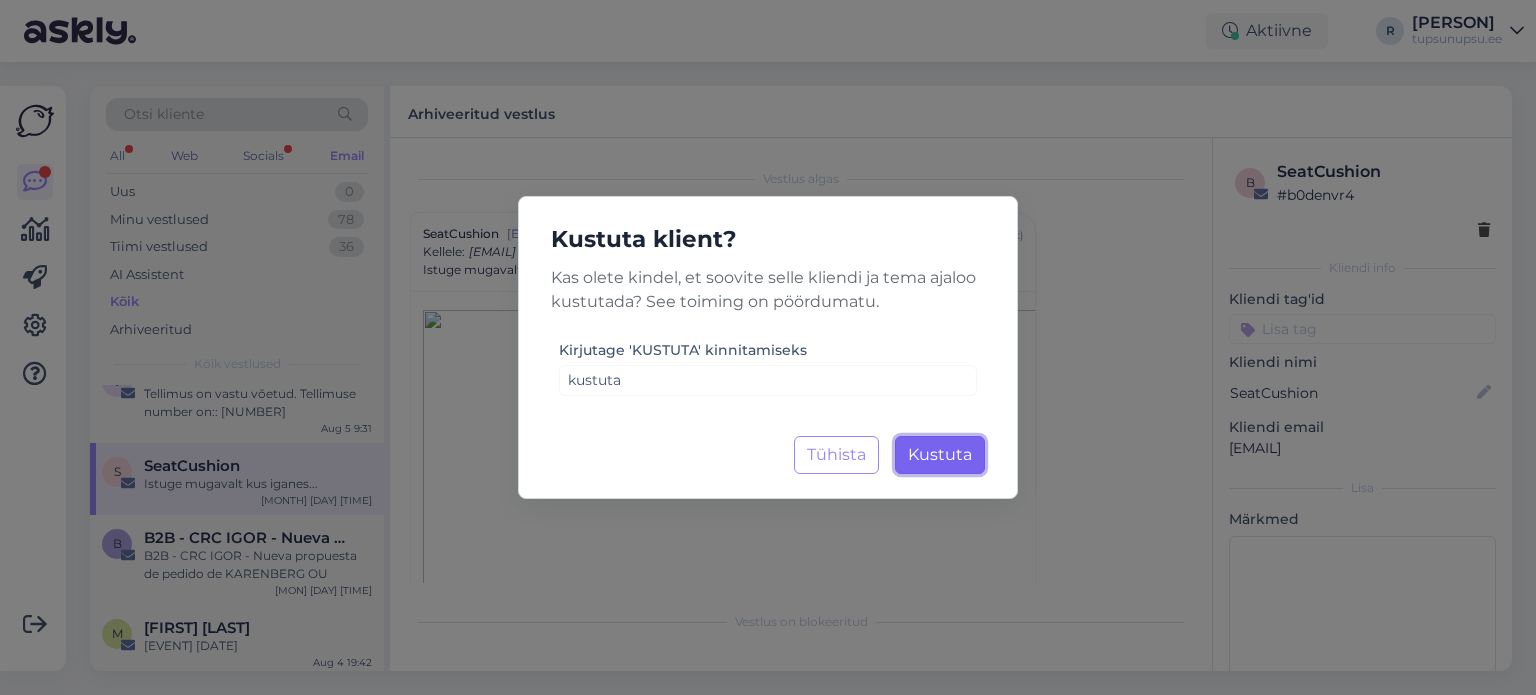click on "Kustuta" at bounding box center [940, 454] 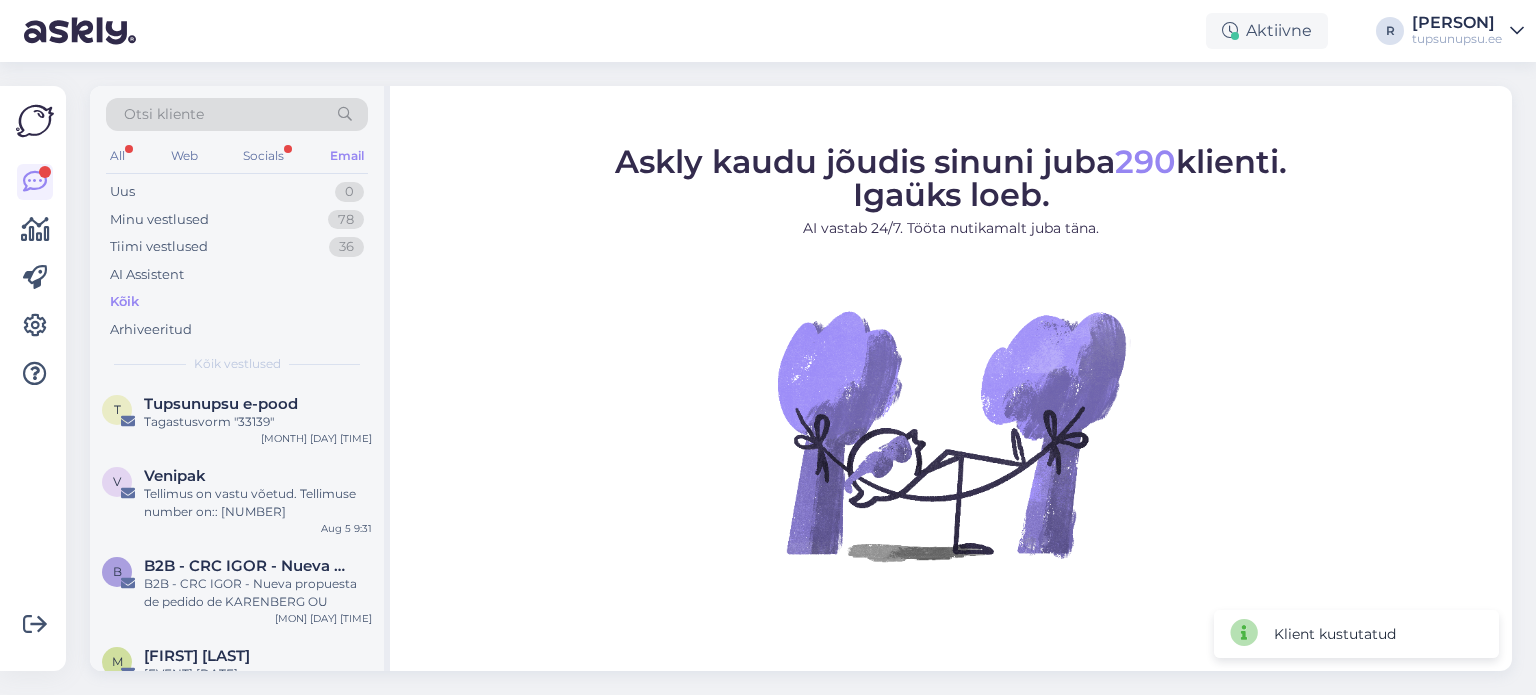scroll, scrollTop: 0, scrollLeft: 0, axis: both 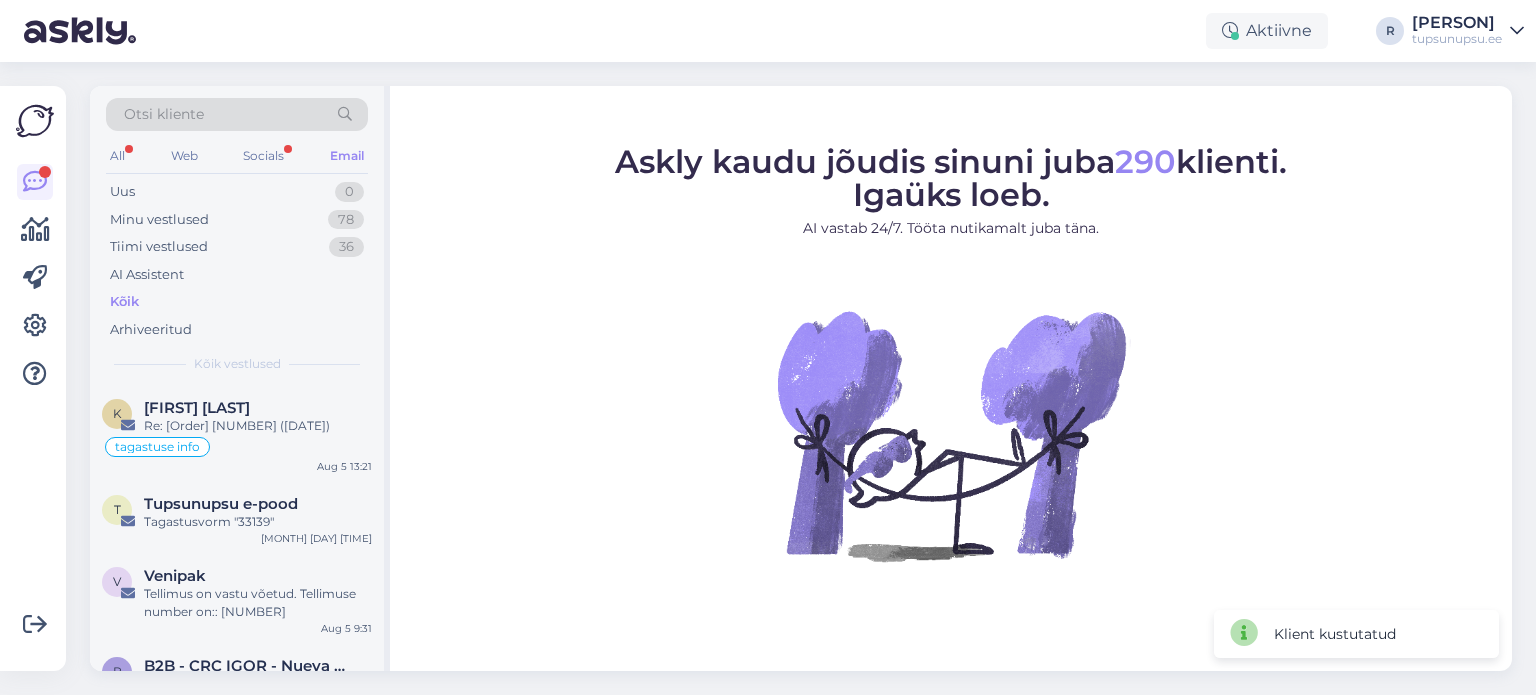 click on "Otsi kliente" at bounding box center [237, 120] 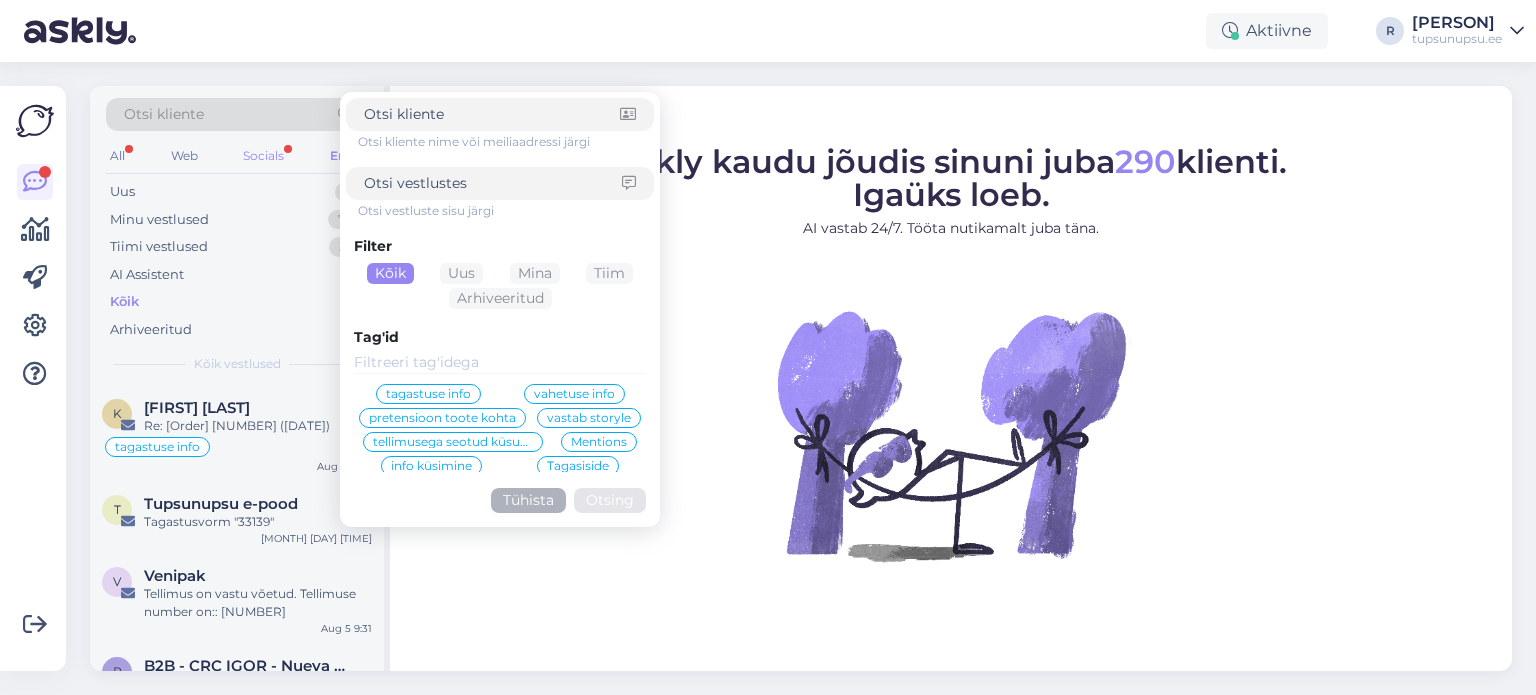 click on "Socials" at bounding box center (263, 156) 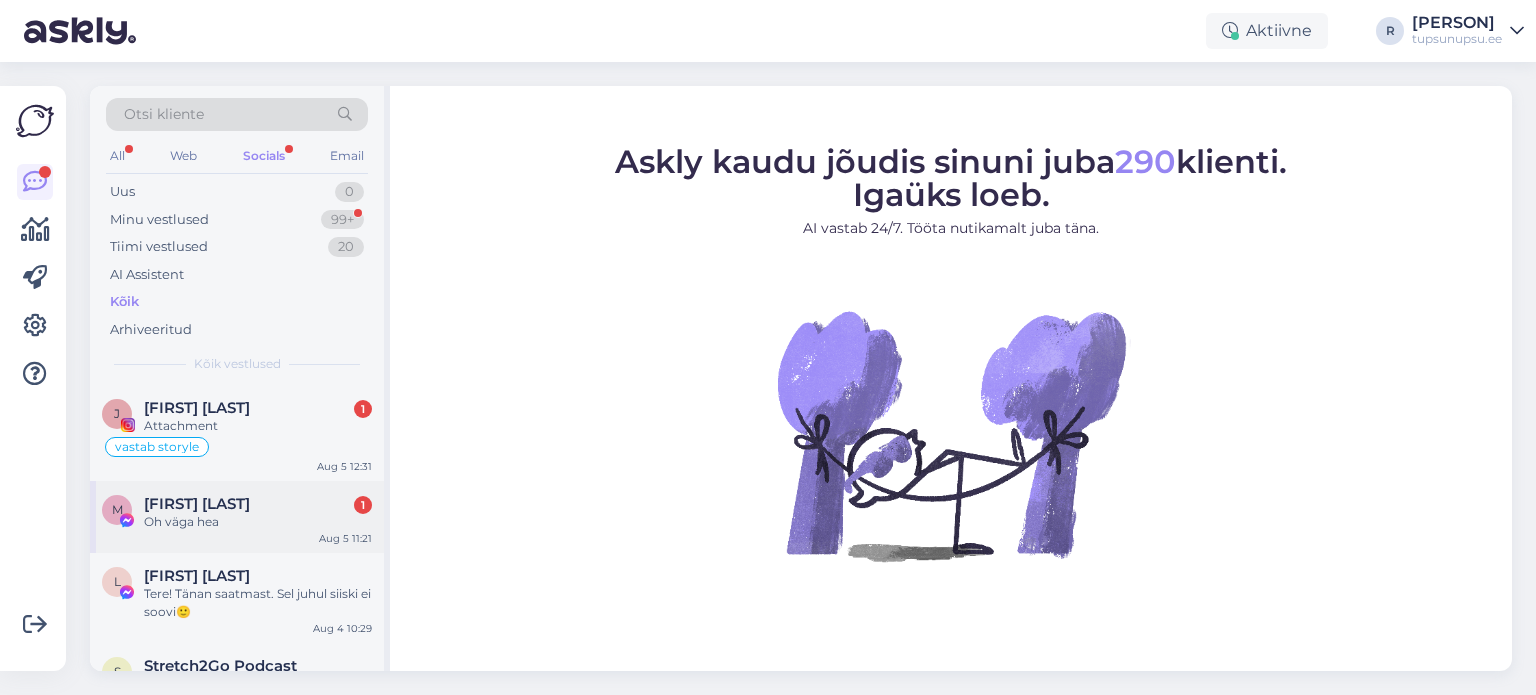 click on "Oh väga hea" at bounding box center [258, 522] 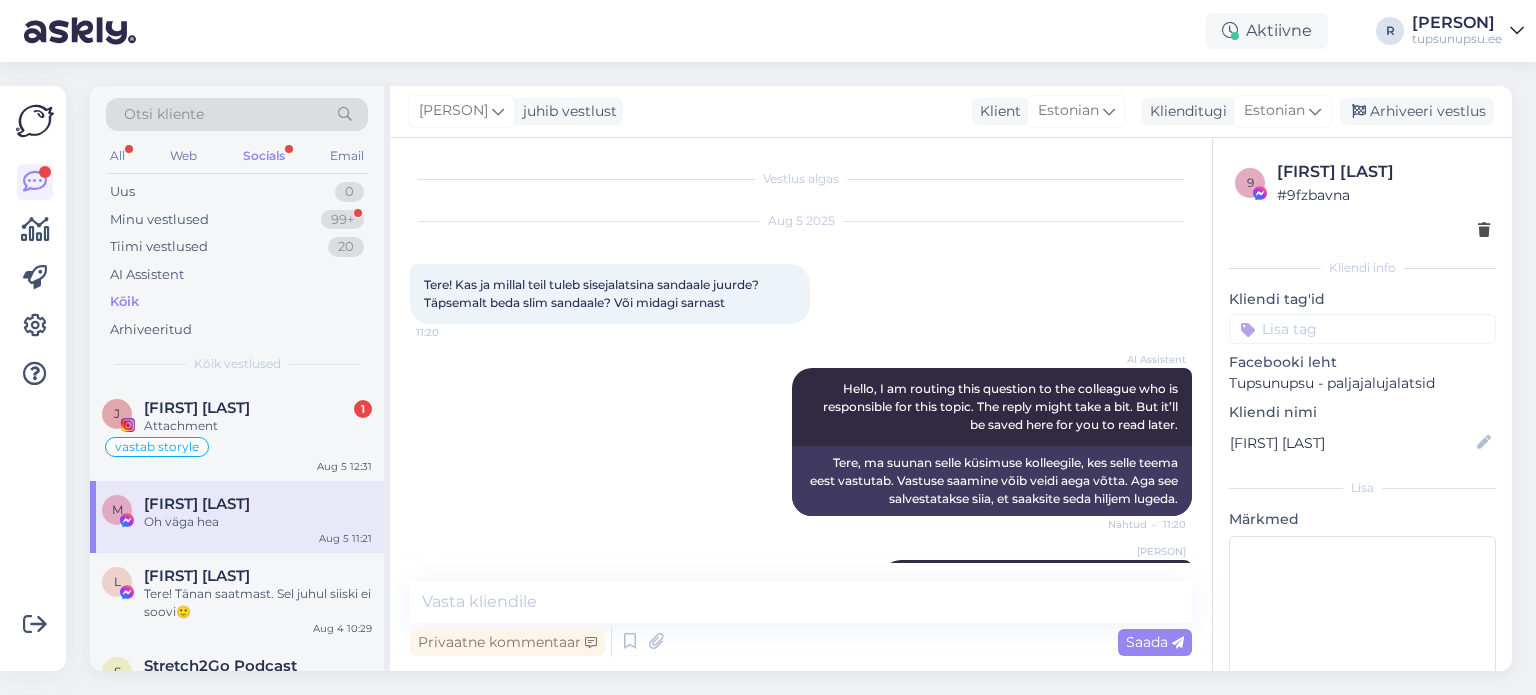 scroll, scrollTop: 146, scrollLeft: 0, axis: vertical 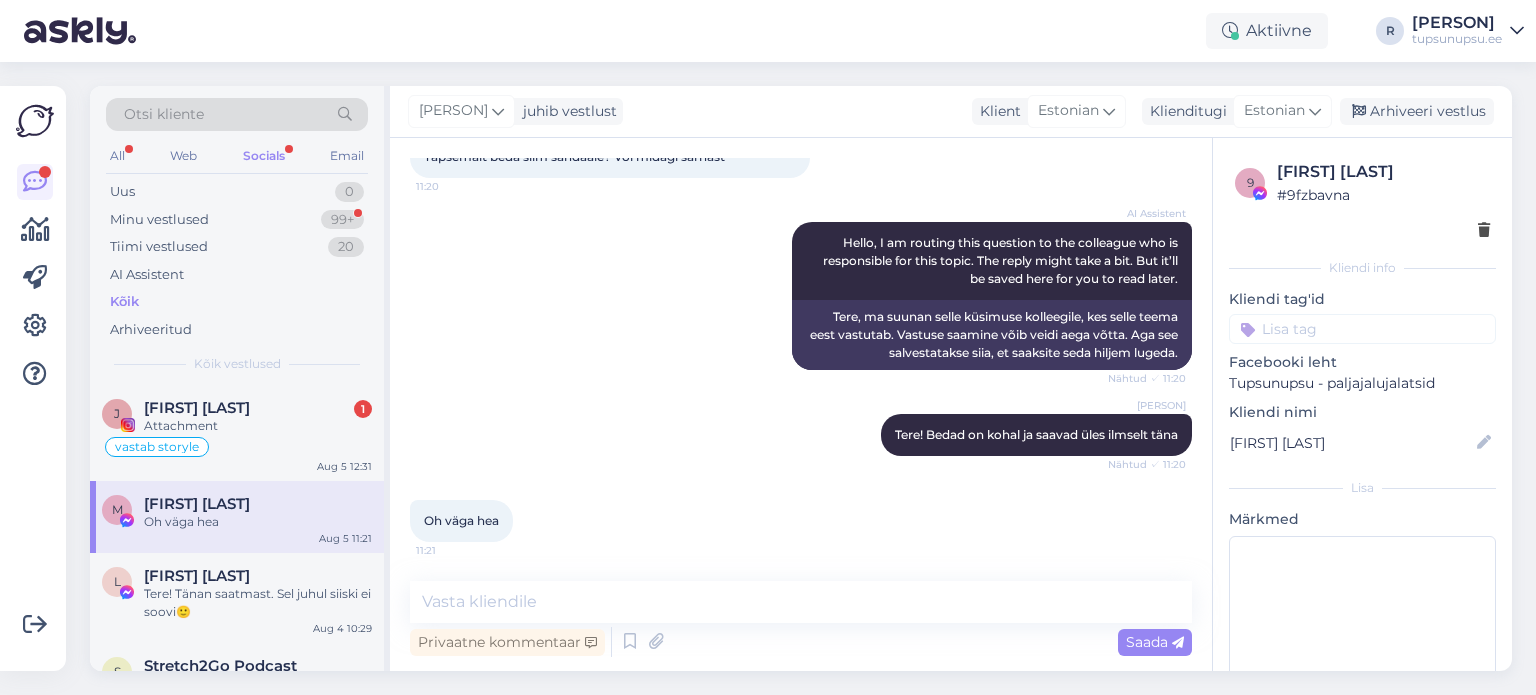 click at bounding box center (1362, 329) 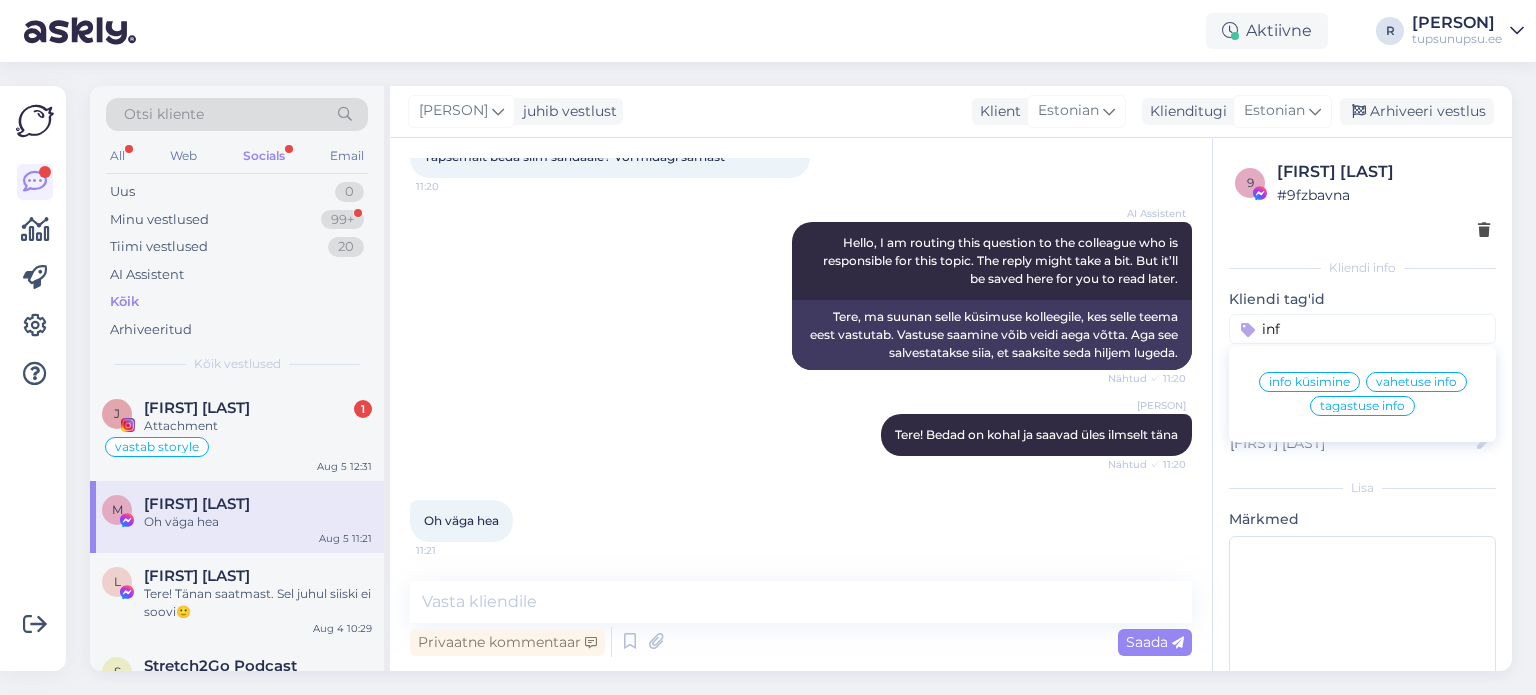 type on "inf" 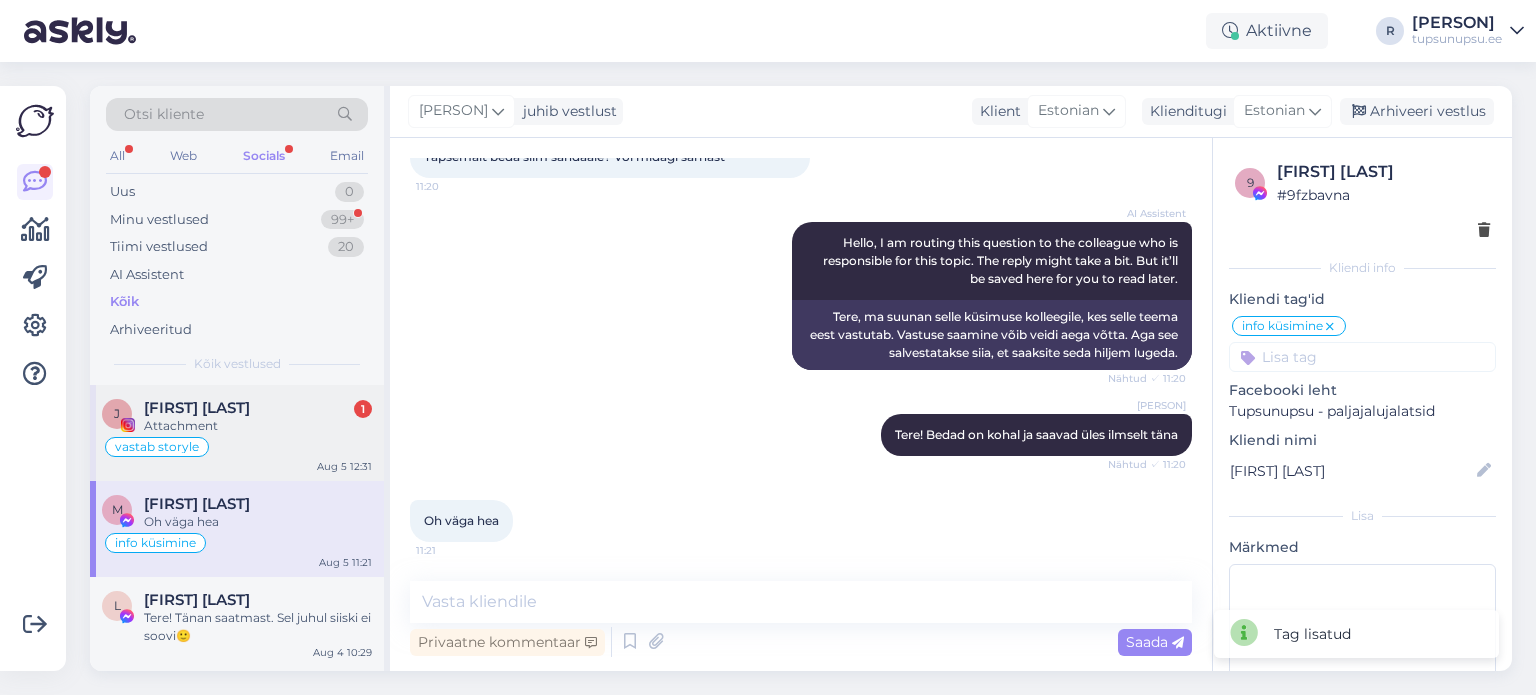 click on "Attachment" at bounding box center [258, 426] 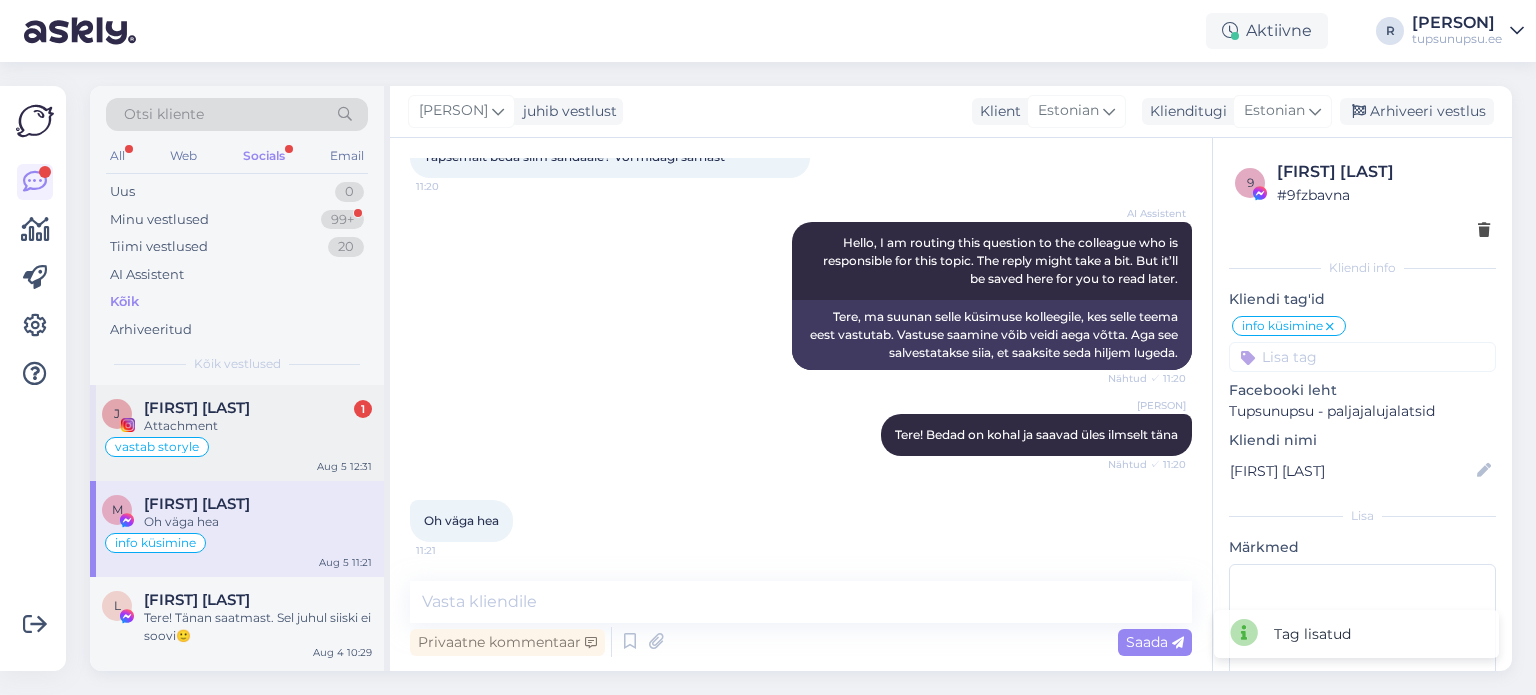 scroll, scrollTop: 2428, scrollLeft: 0, axis: vertical 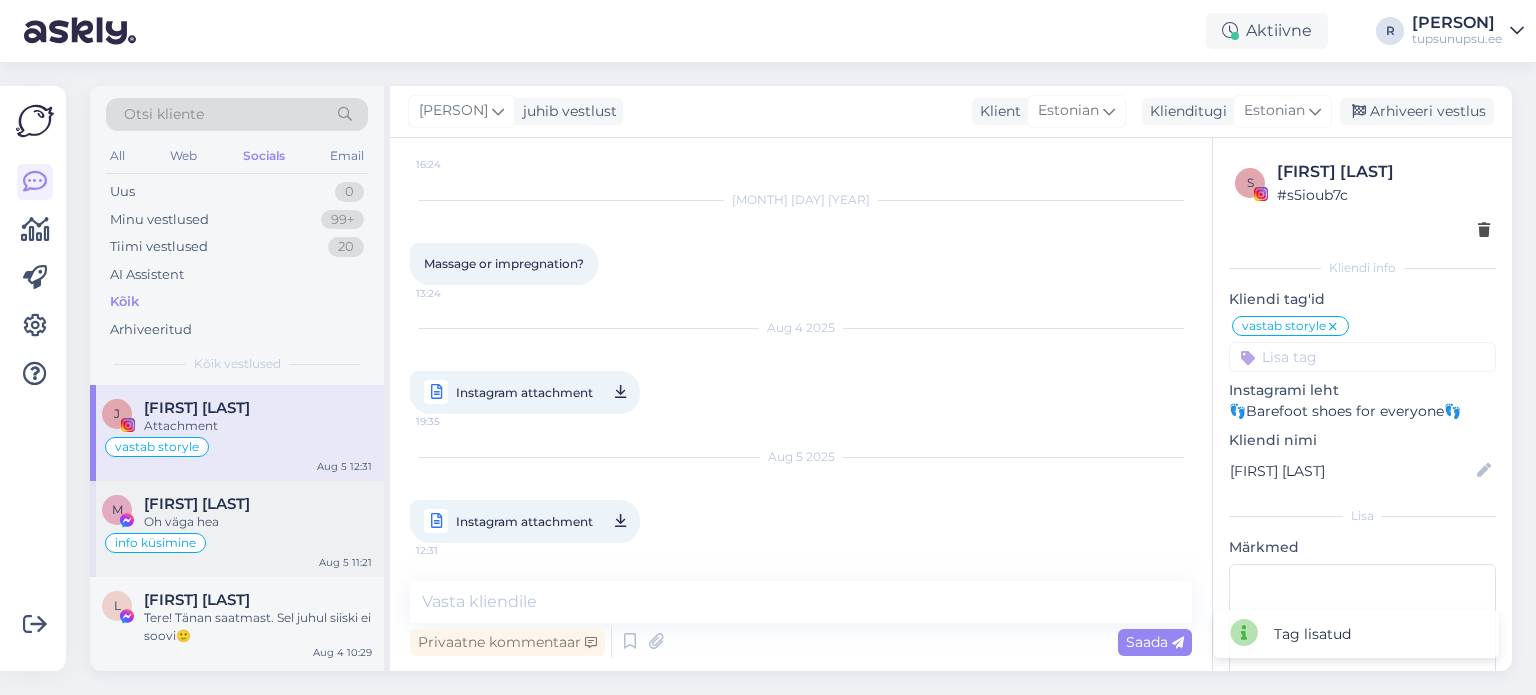 click on "[FIRST] [LAST]" at bounding box center [258, 504] 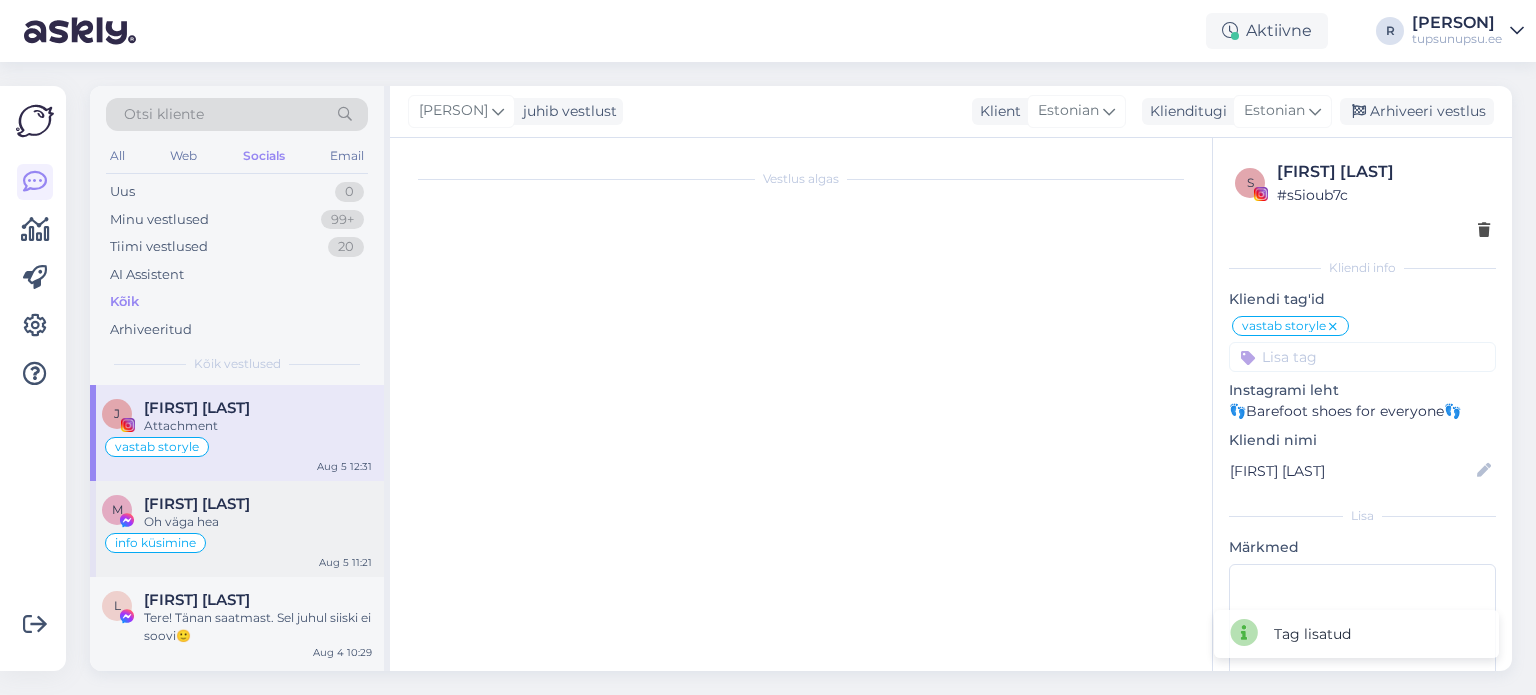 scroll, scrollTop: 146, scrollLeft: 0, axis: vertical 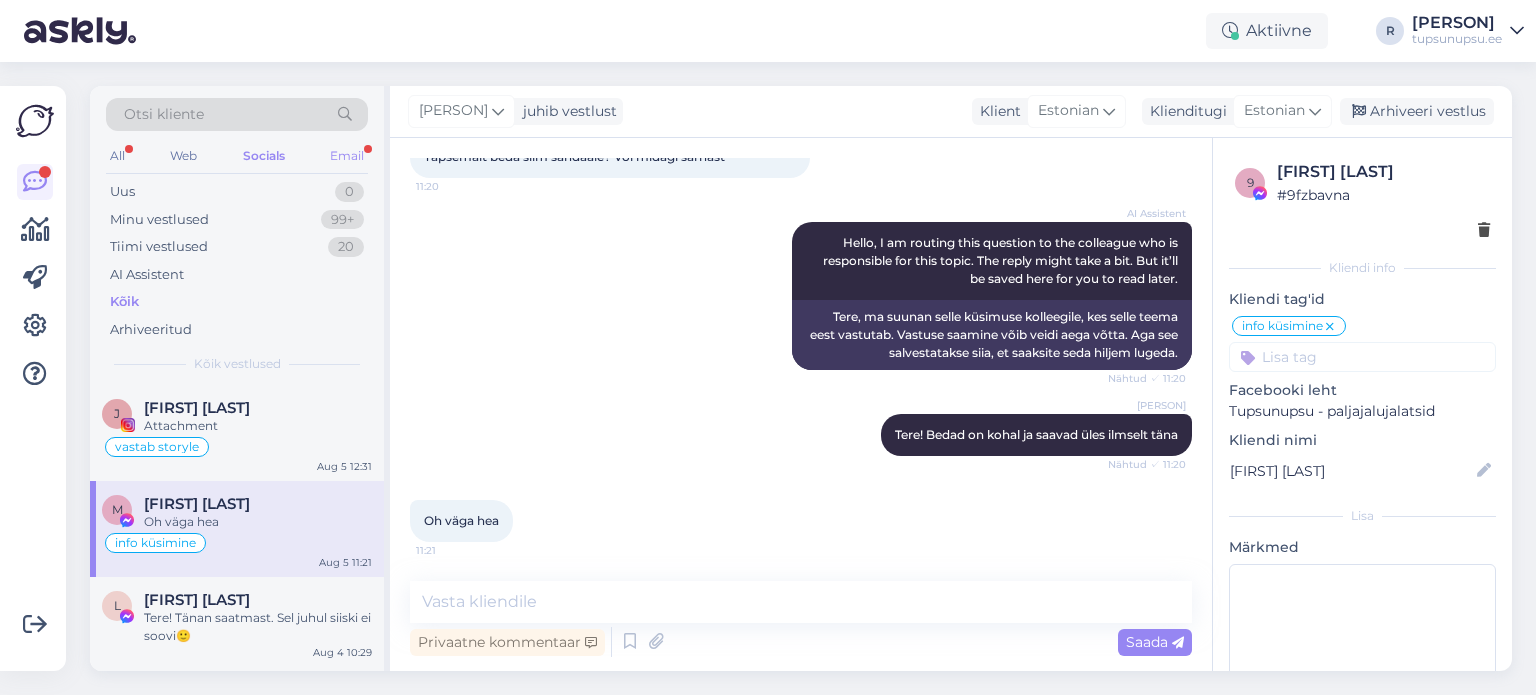 click on "Email" at bounding box center [347, 156] 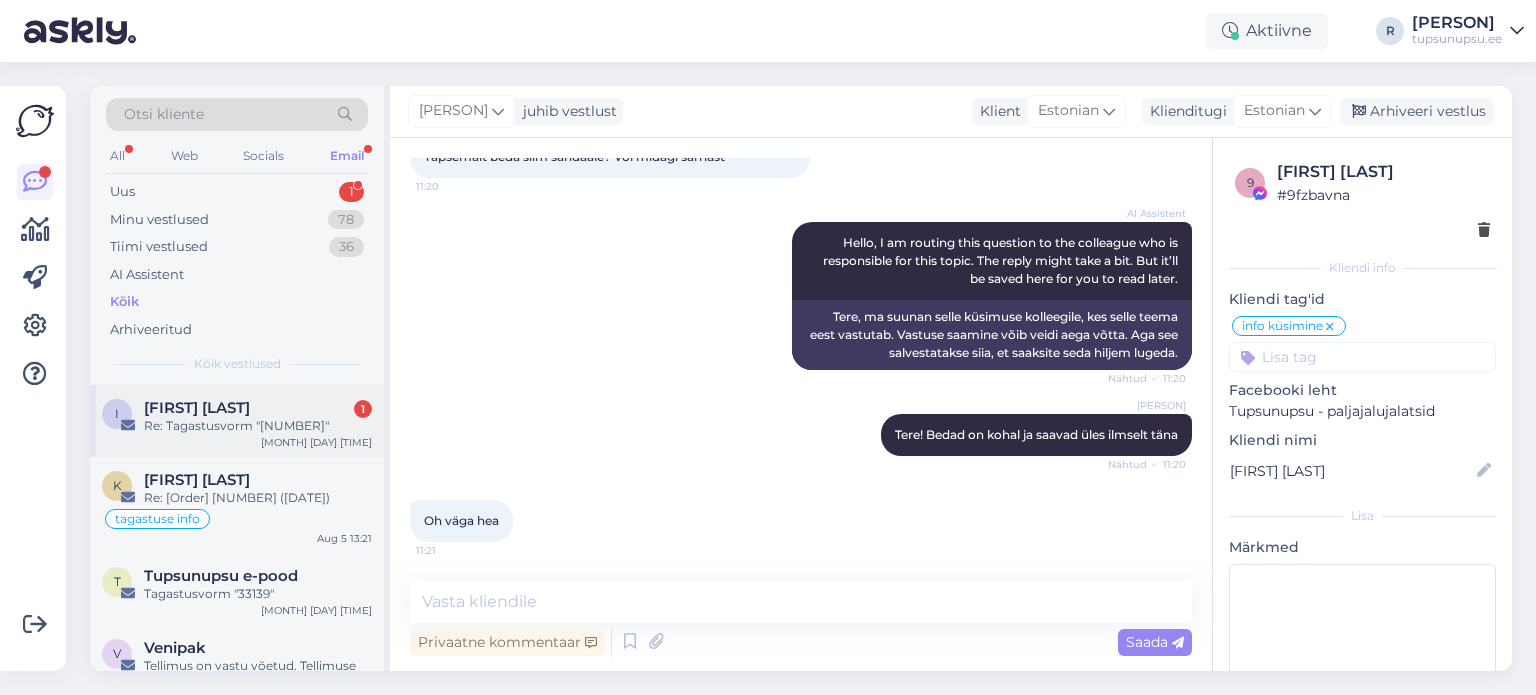 click on "[FIRST] [LAST]" at bounding box center [197, 408] 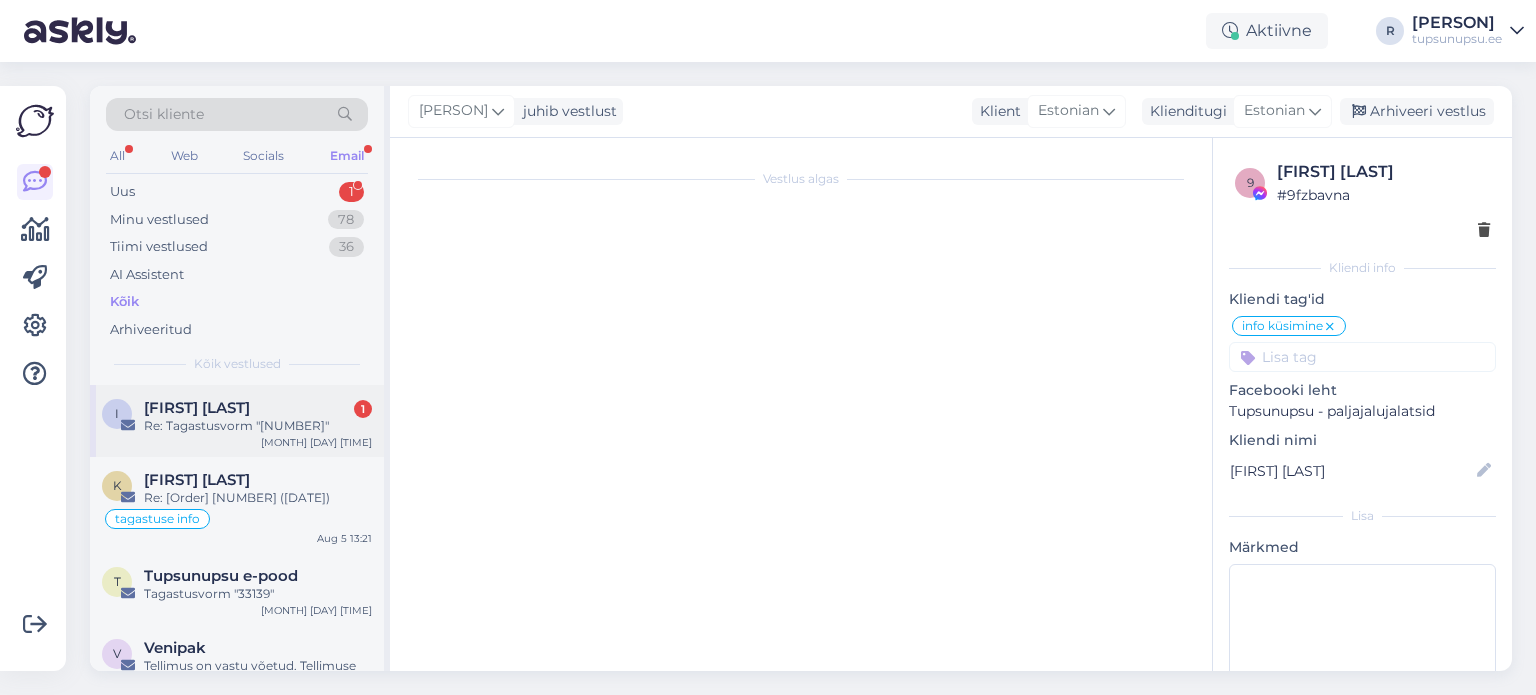 scroll, scrollTop: 0, scrollLeft: 0, axis: both 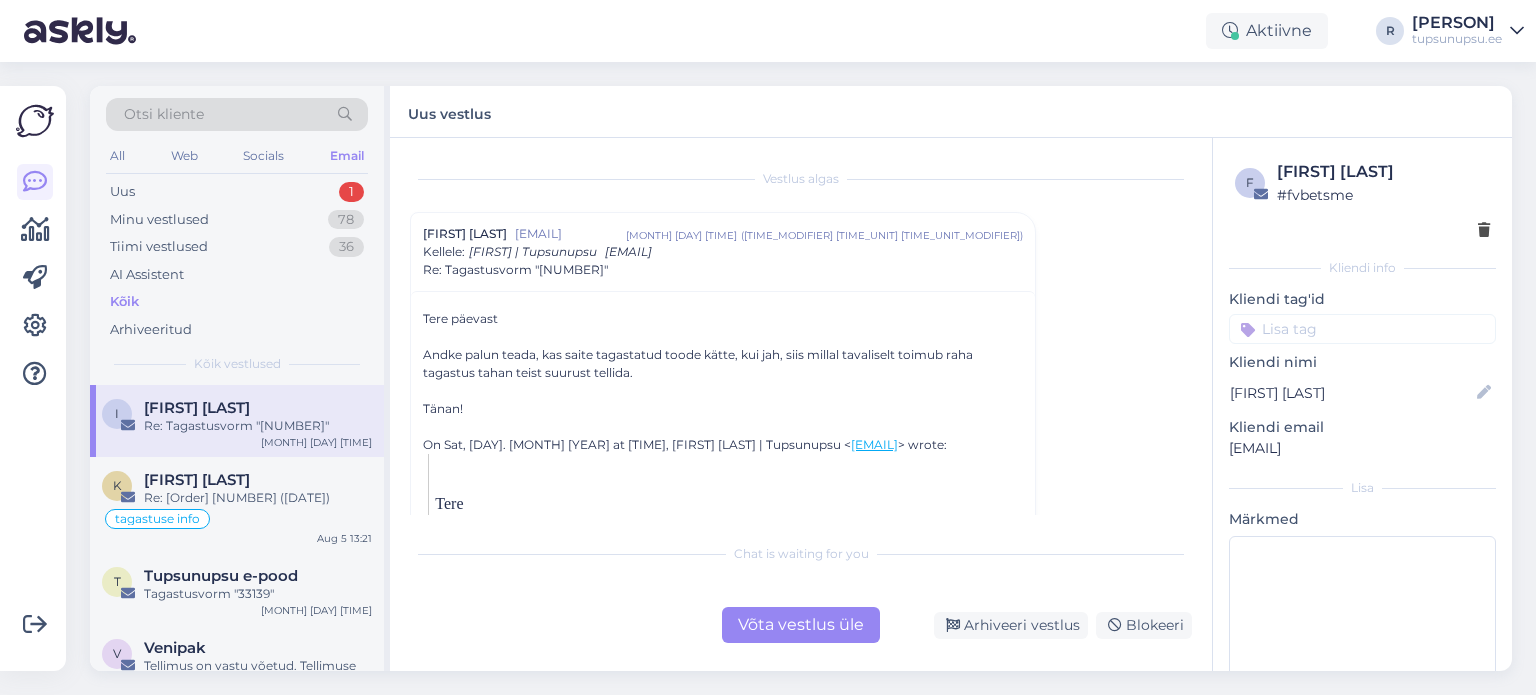 click on "Võta vestlus üle" at bounding box center [801, 625] 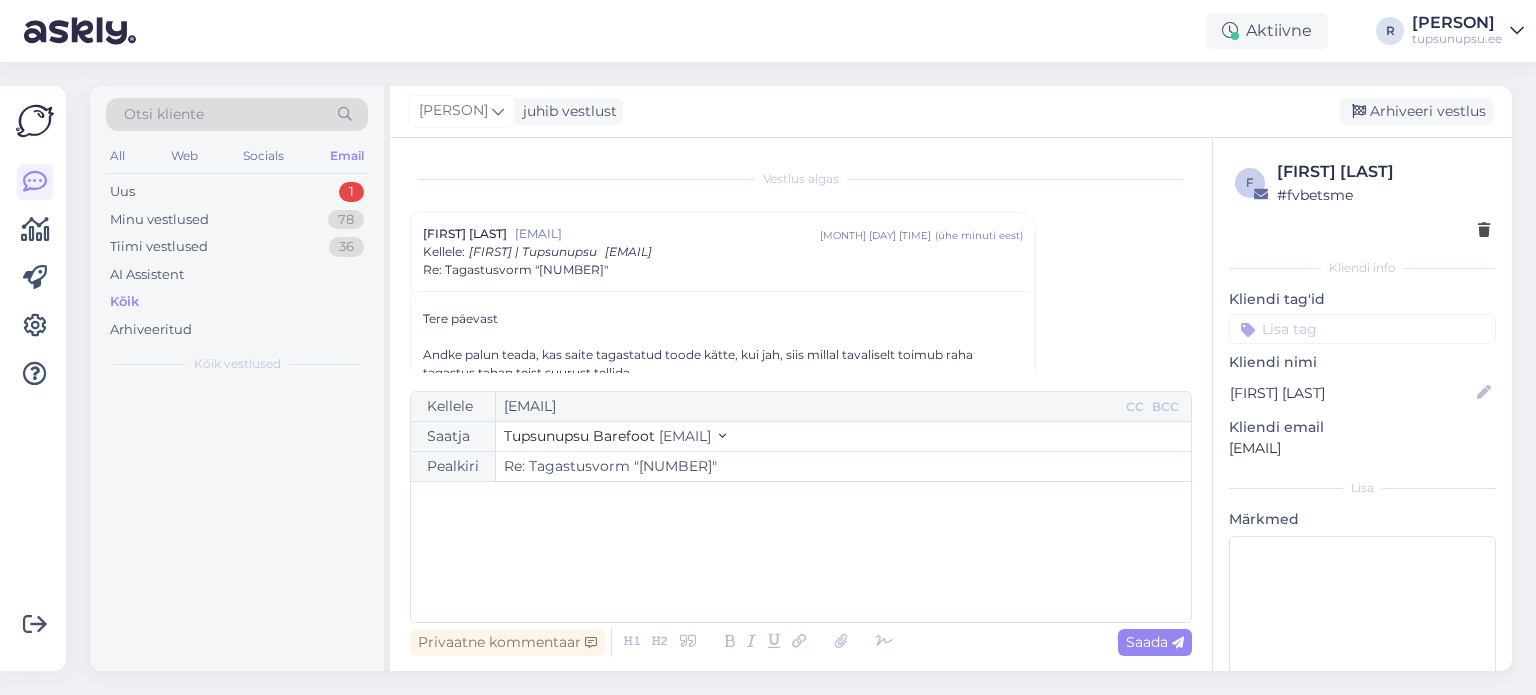 scroll, scrollTop: 54, scrollLeft: 0, axis: vertical 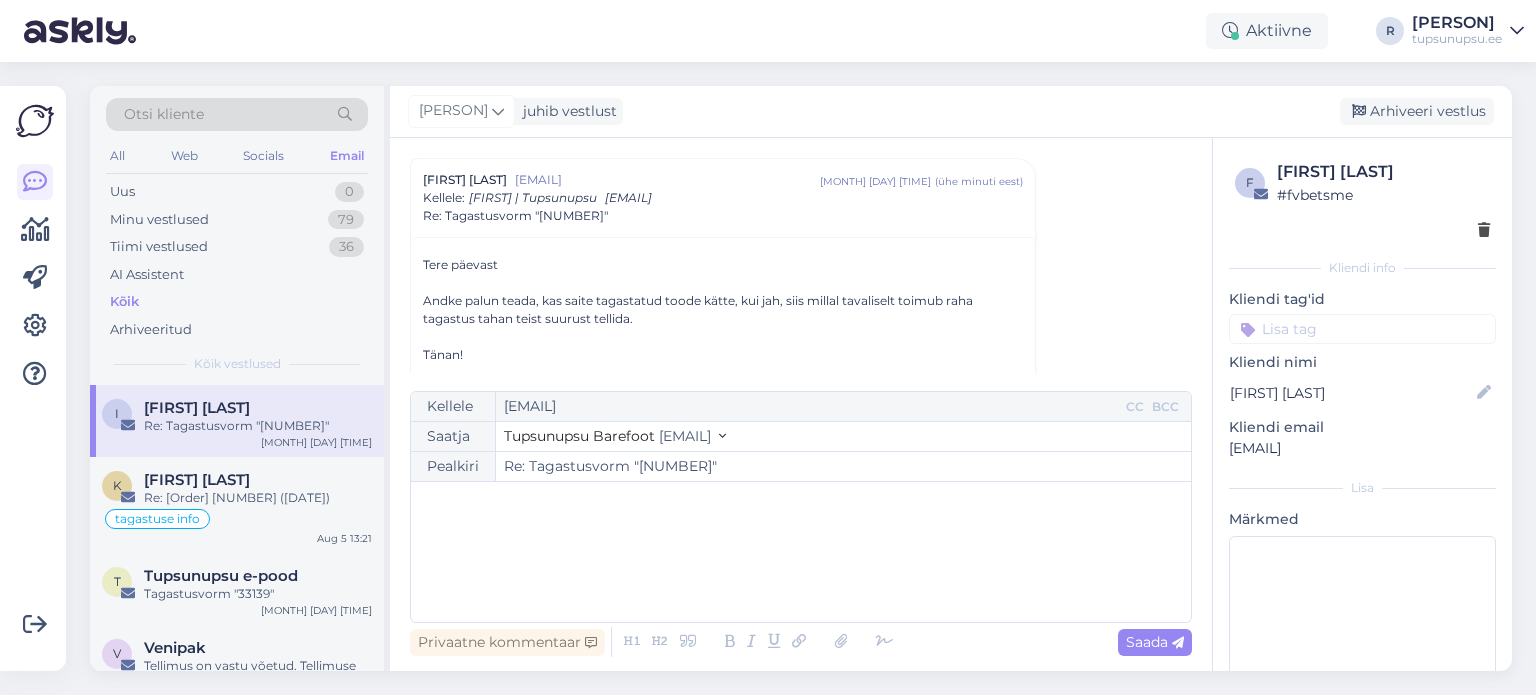 click at bounding box center (801, 552) 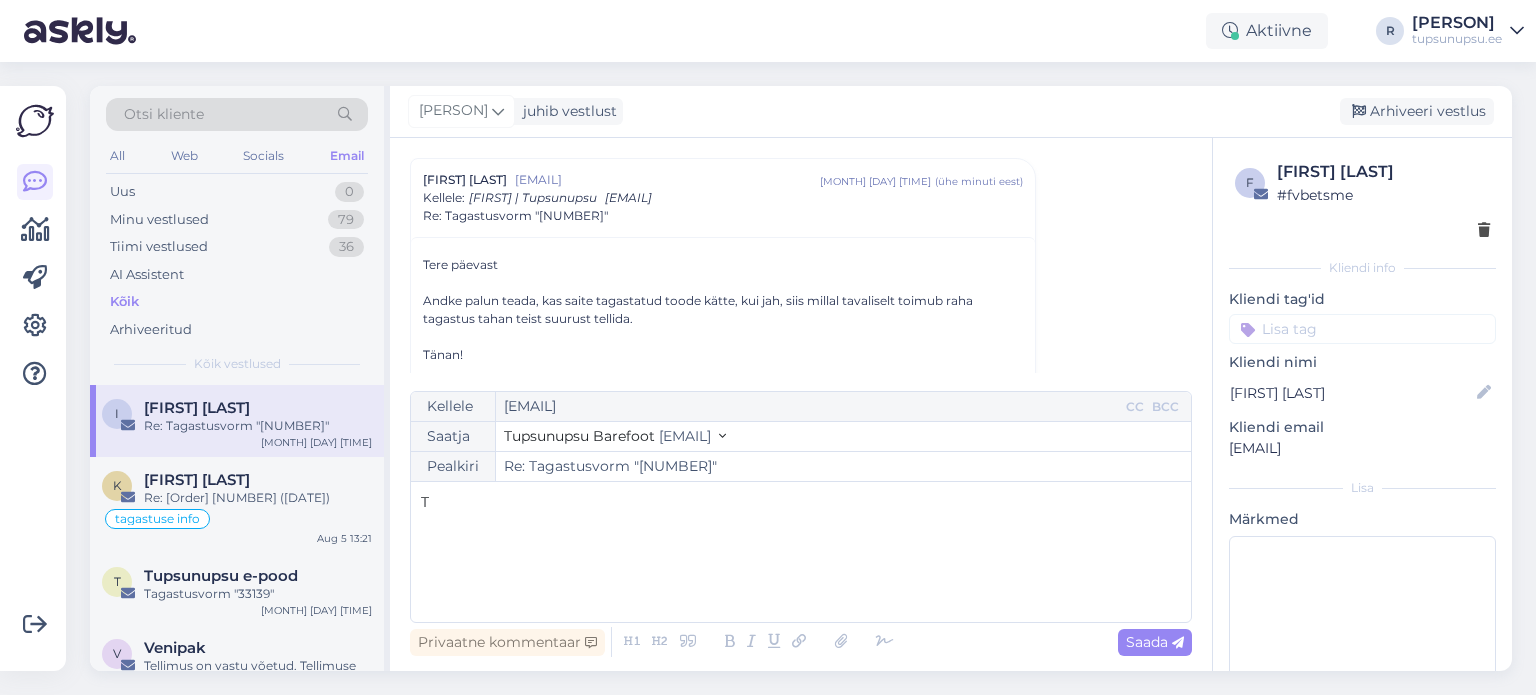 type 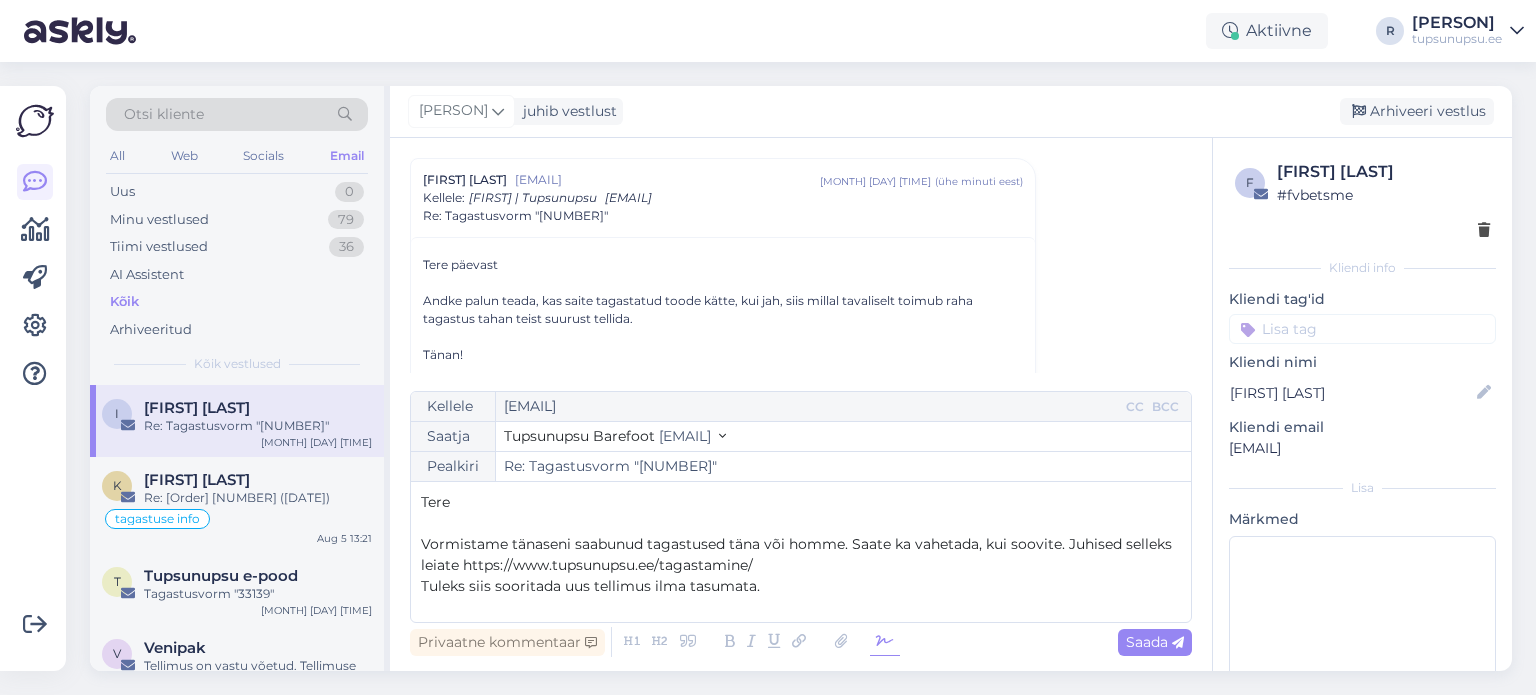 click at bounding box center [885, 642] 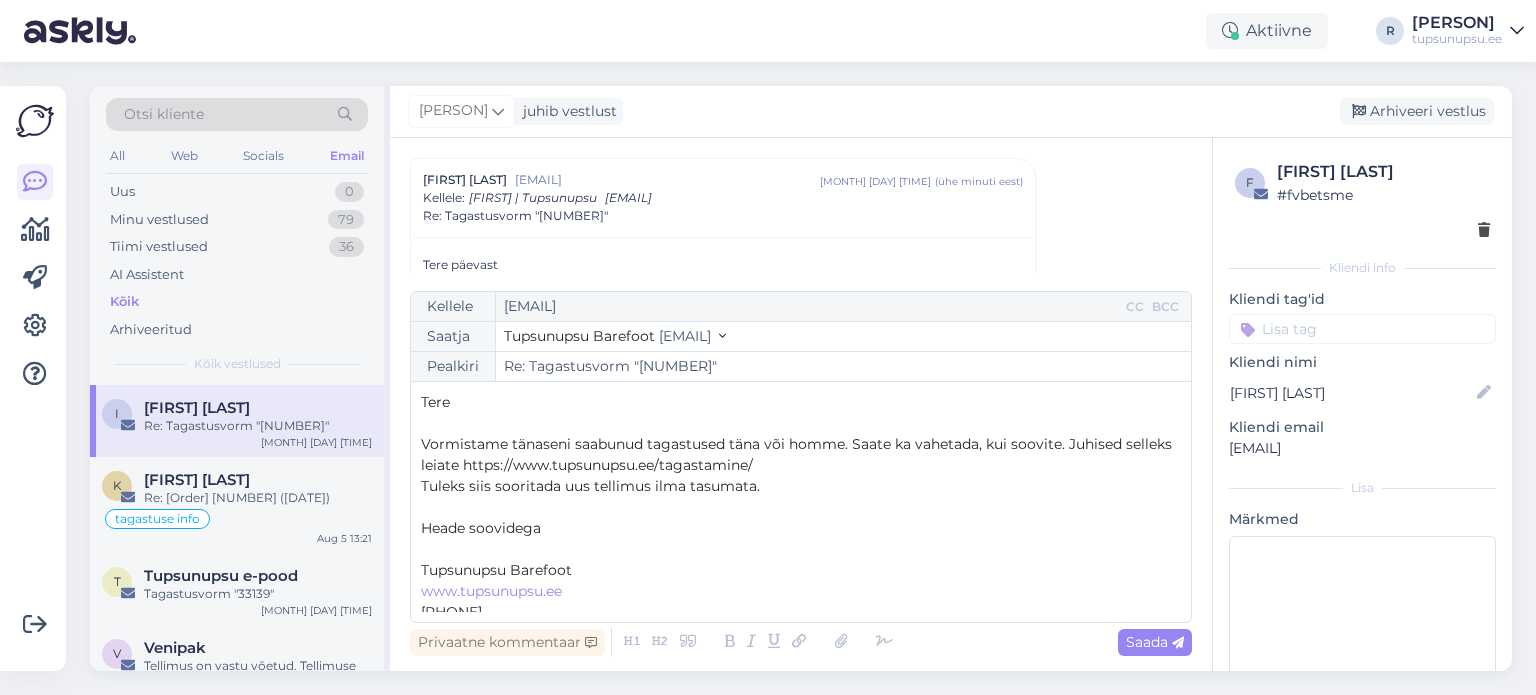 click at bounding box center (801, 549) 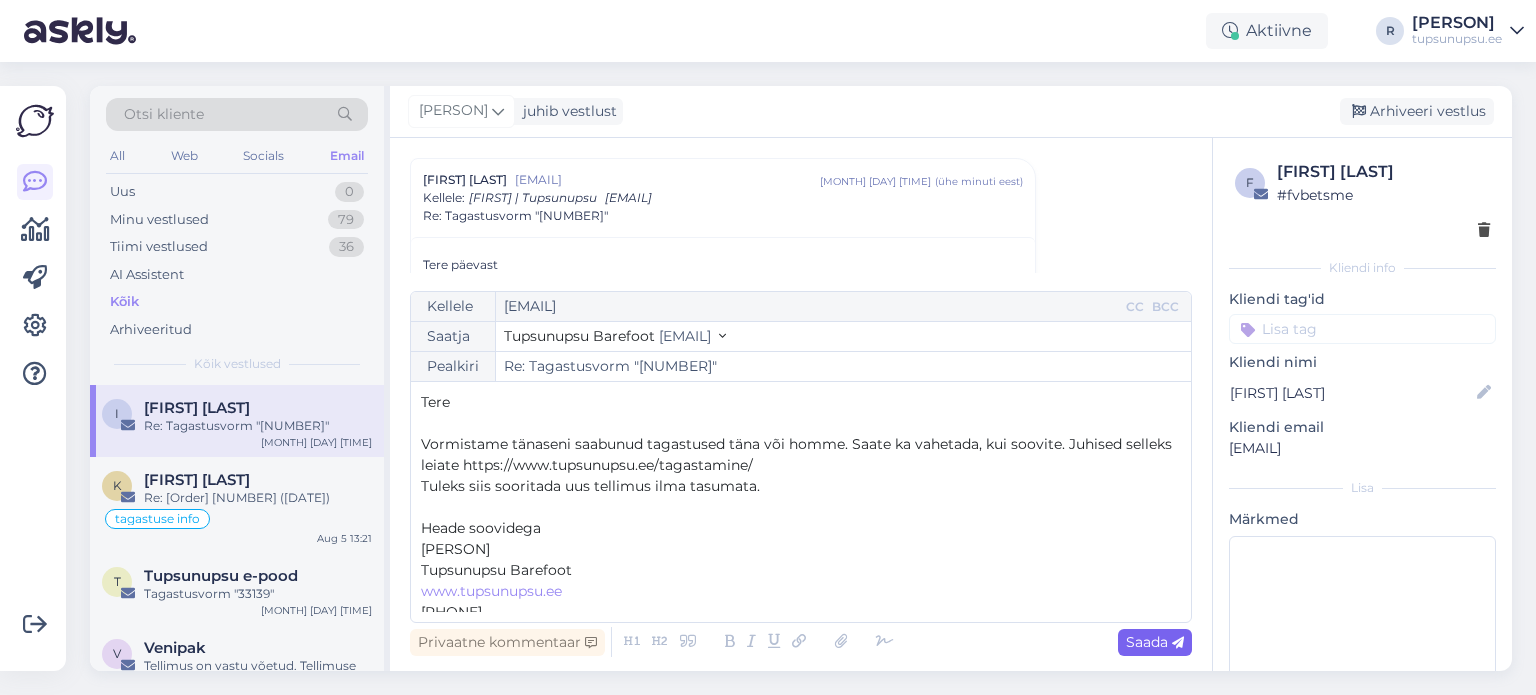 click on "Saada" at bounding box center [1155, 642] 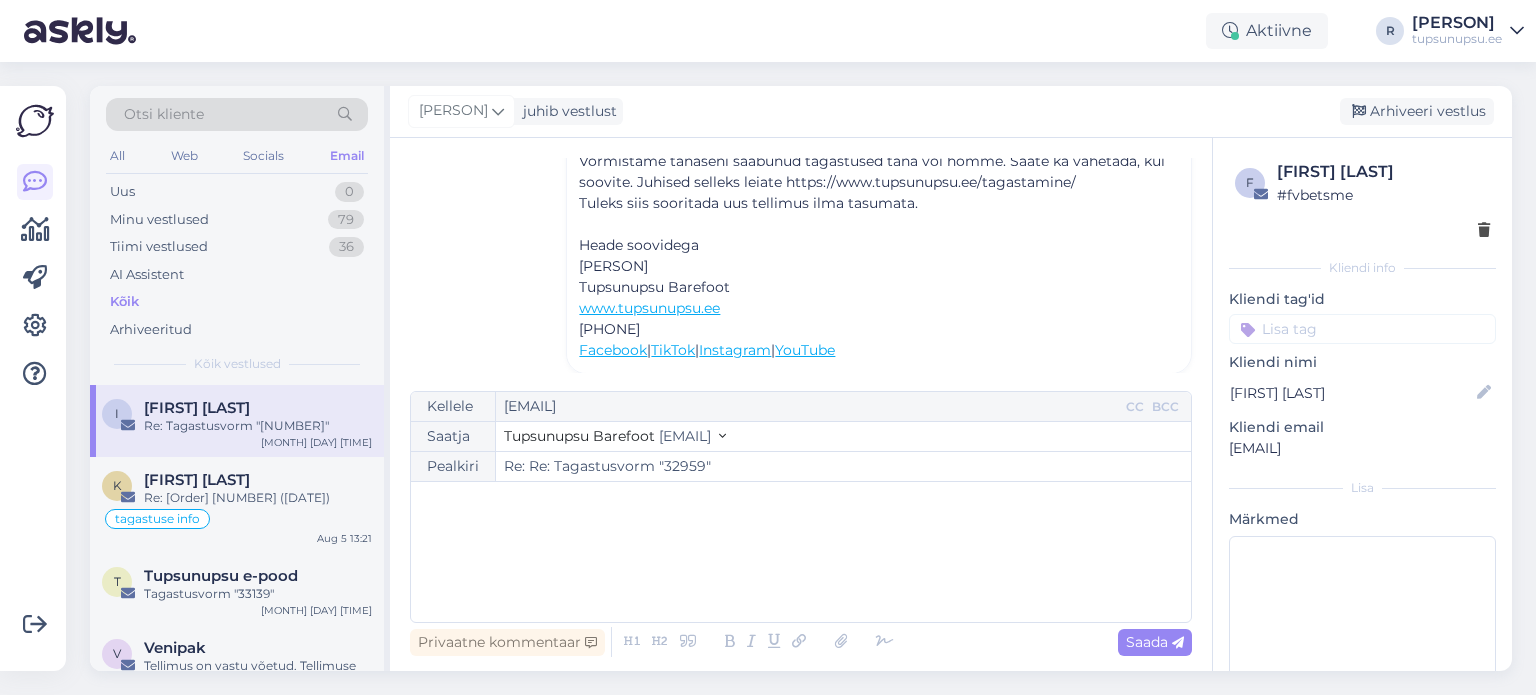 scroll, scrollTop: 2144, scrollLeft: 0, axis: vertical 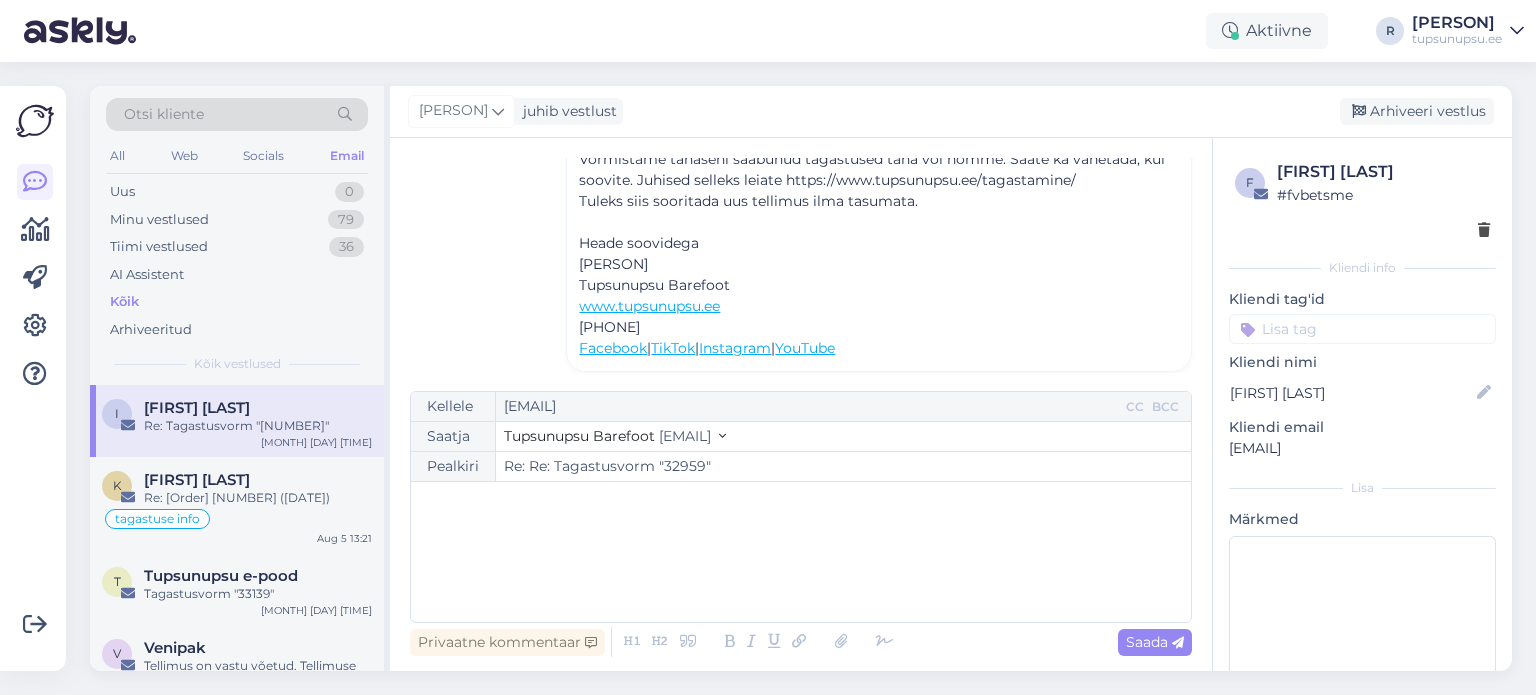 click at bounding box center (1362, 329) 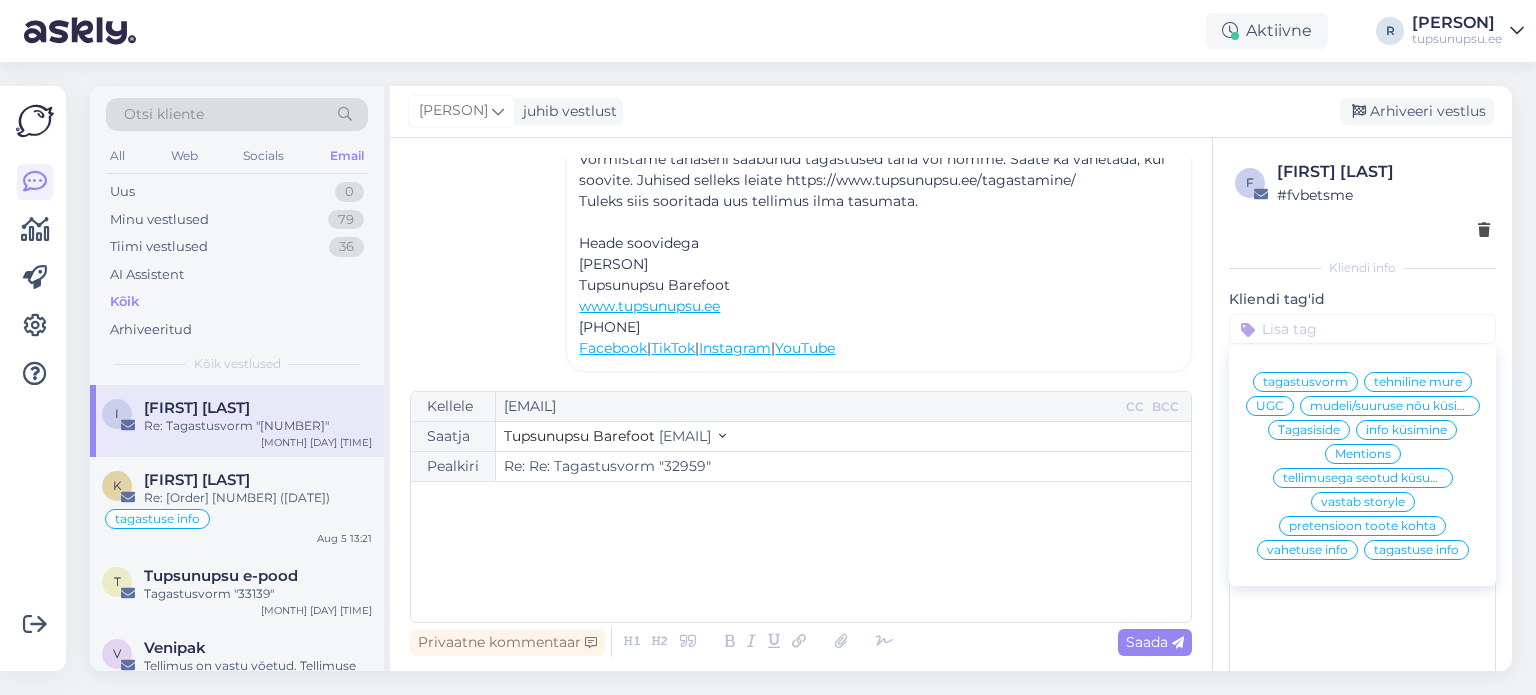 click on "tellimusega seotud küsumus" at bounding box center (1363, 478) 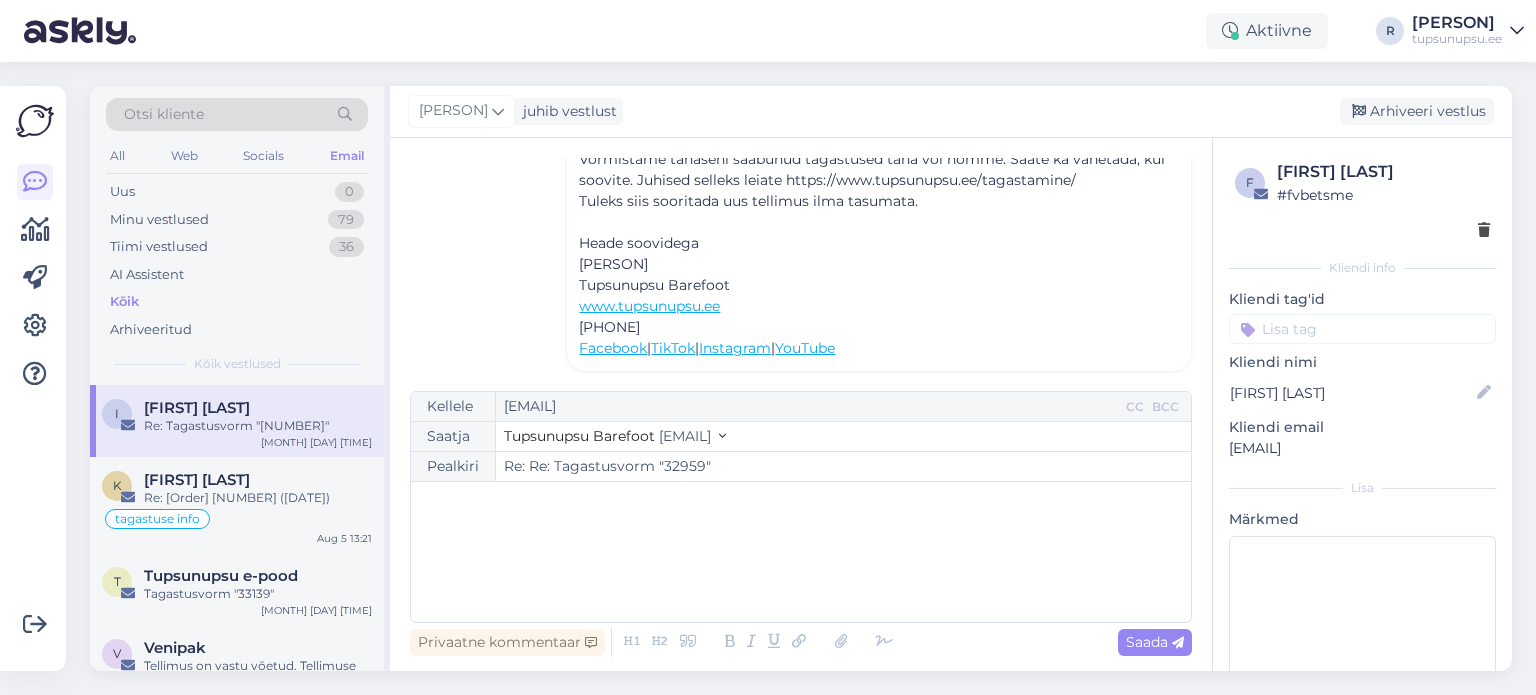 type on "Re: Tagastusvorm "[NUMBER]"" 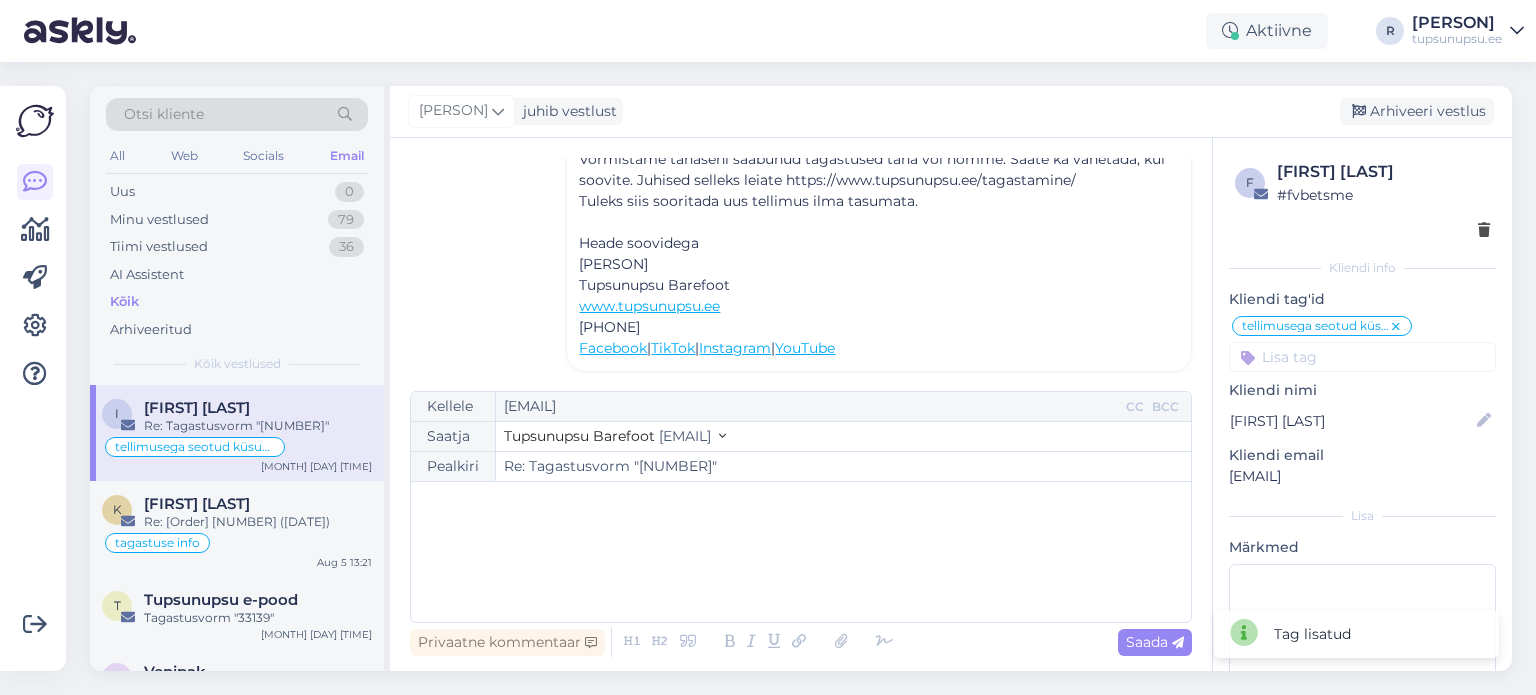 scroll, scrollTop: 1987, scrollLeft: 0, axis: vertical 